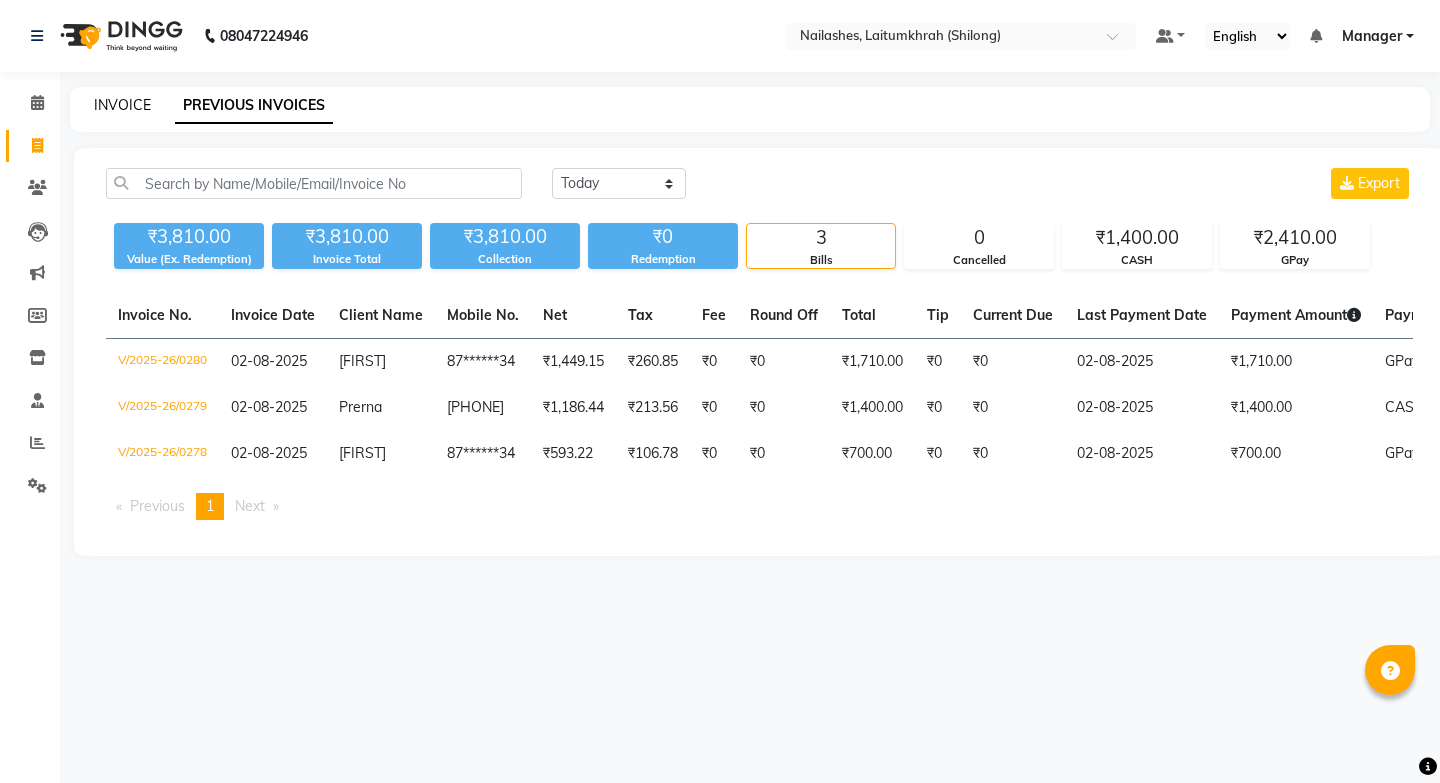 scroll, scrollTop: 0, scrollLeft: 0, axis: both 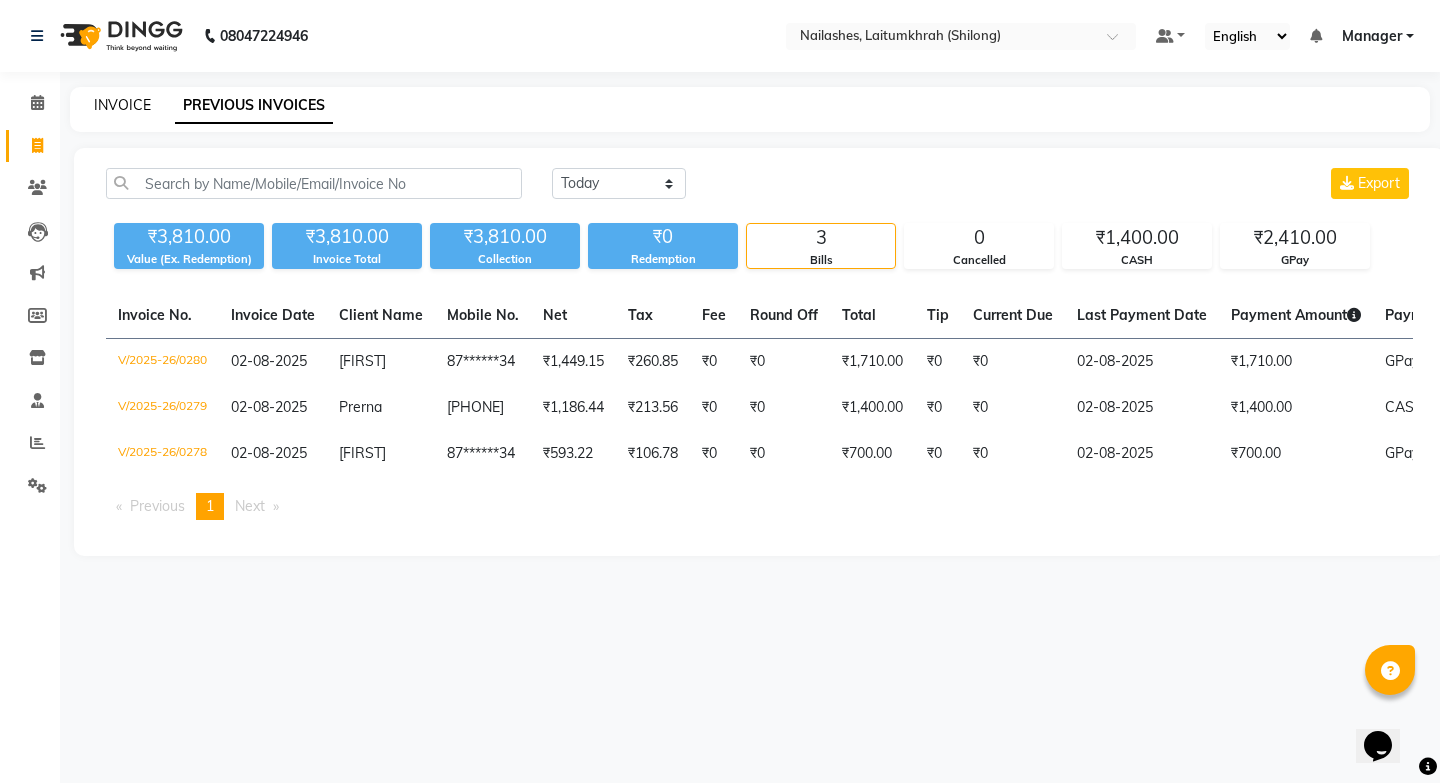 click on "INVOICE" 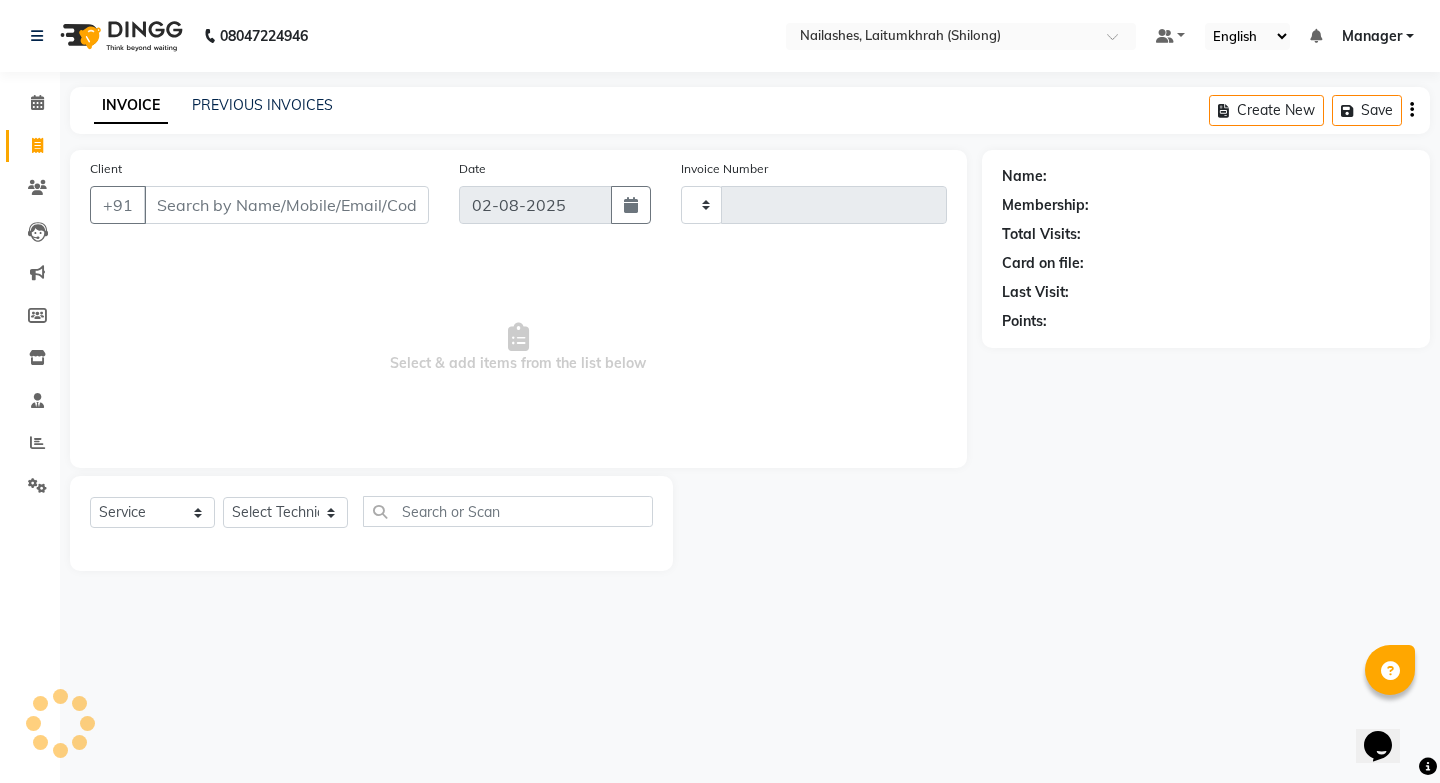 type on "0281" 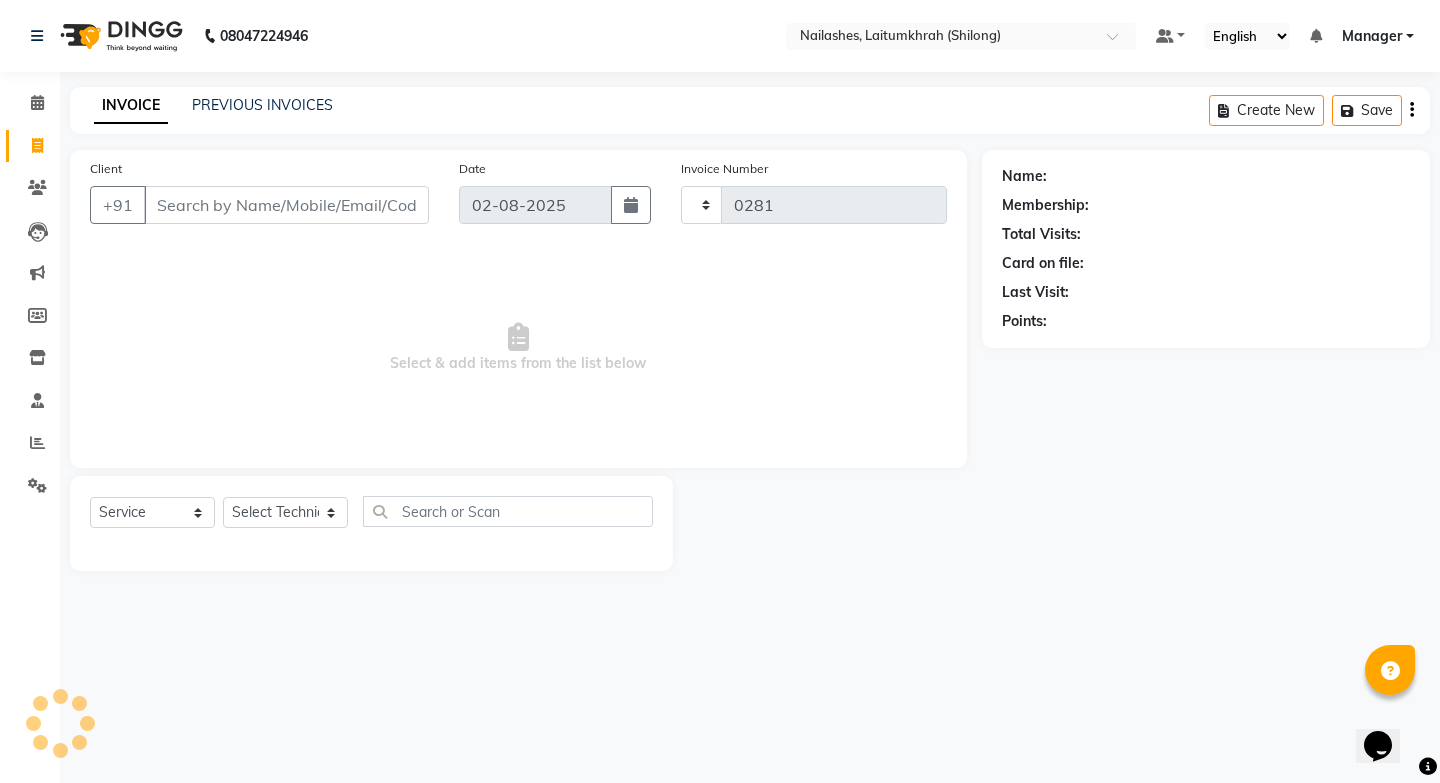 select on "3812" 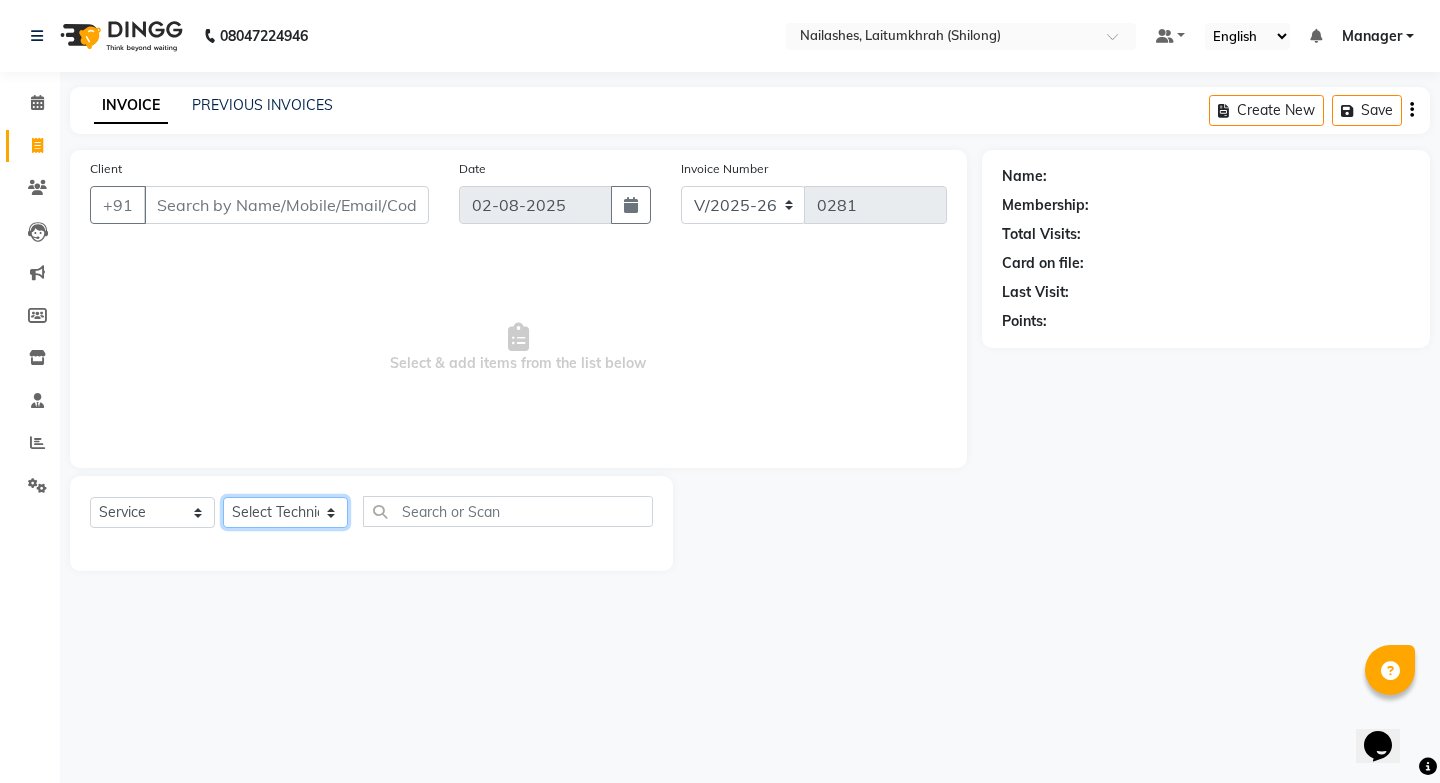 click on "Select Technician [PERSON] [PERSON] Manager [PERSON] [PERSON] [FIRST]" 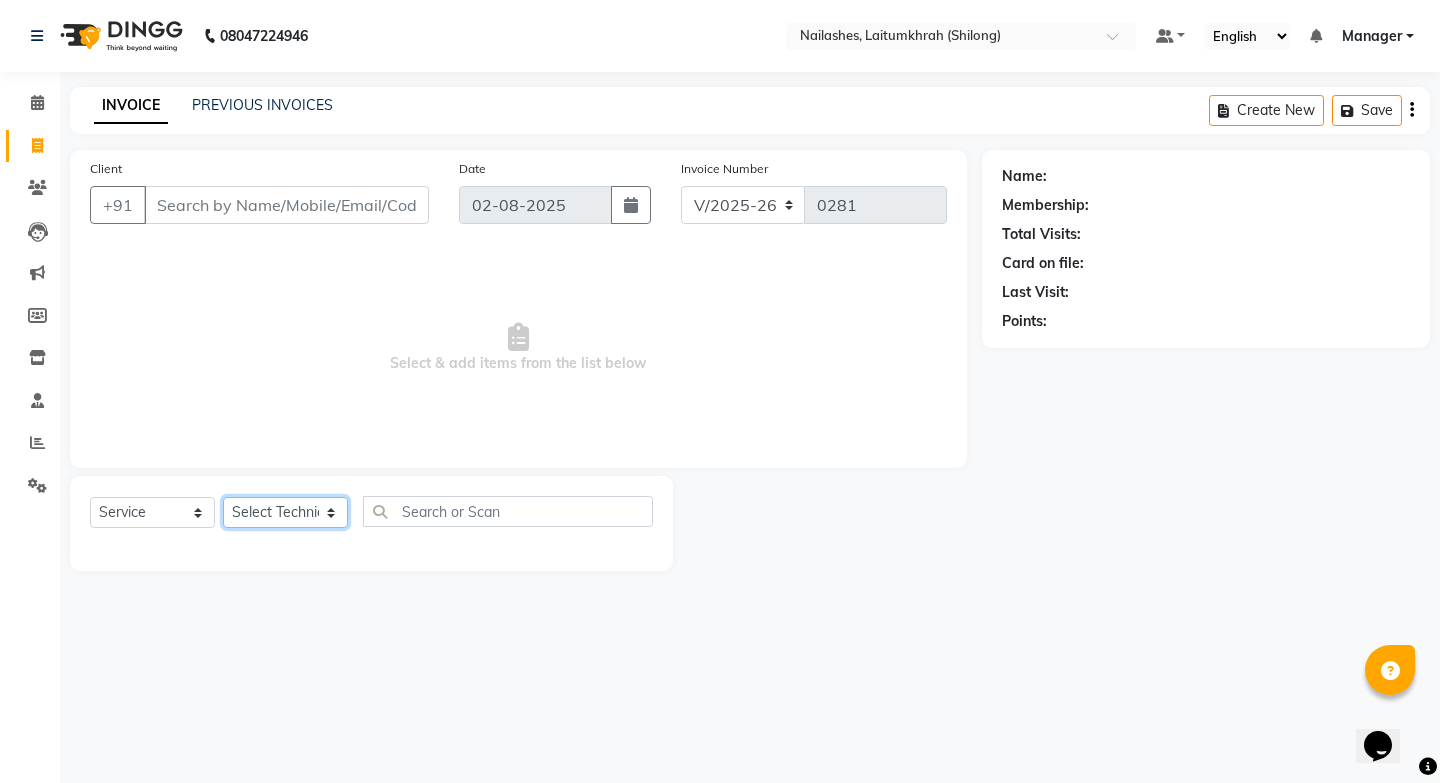 select on "18614" 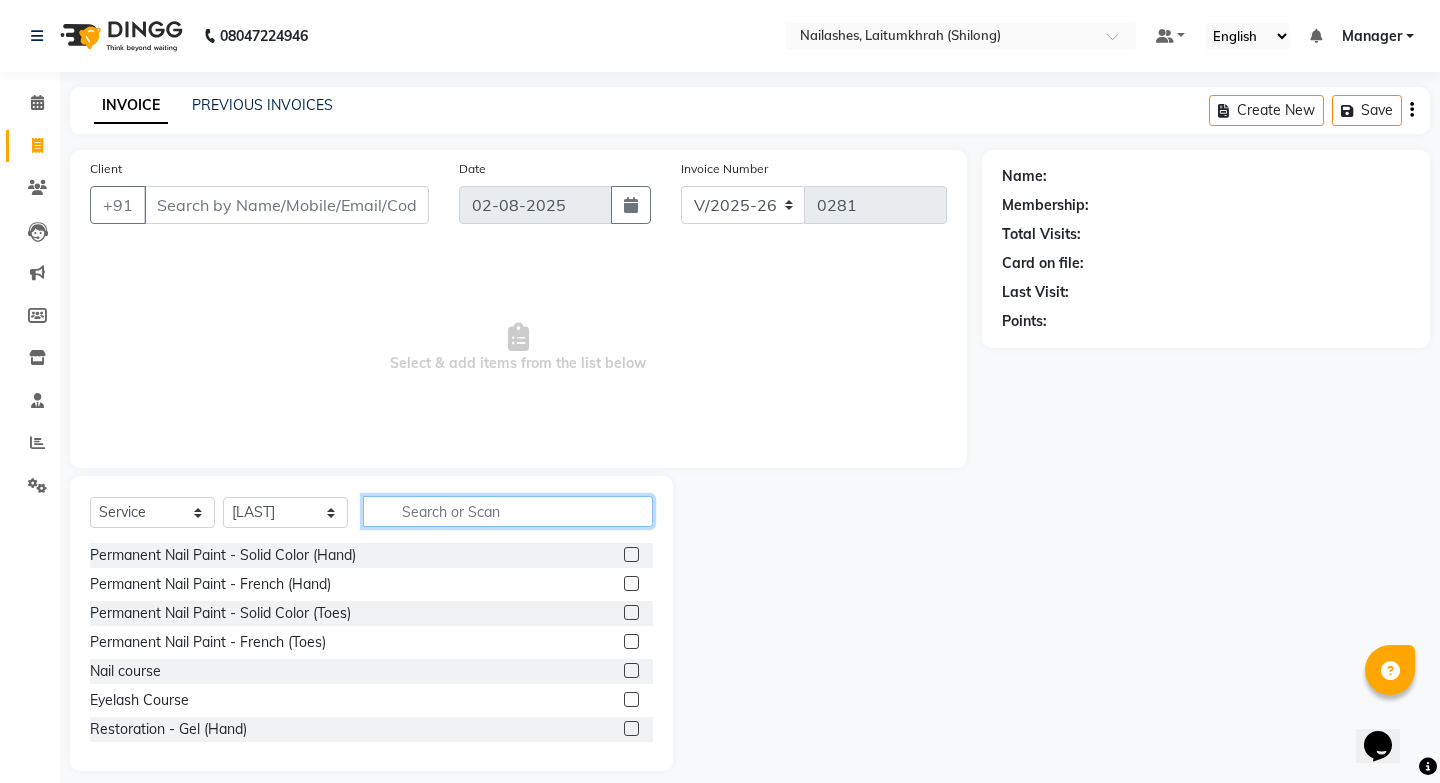click 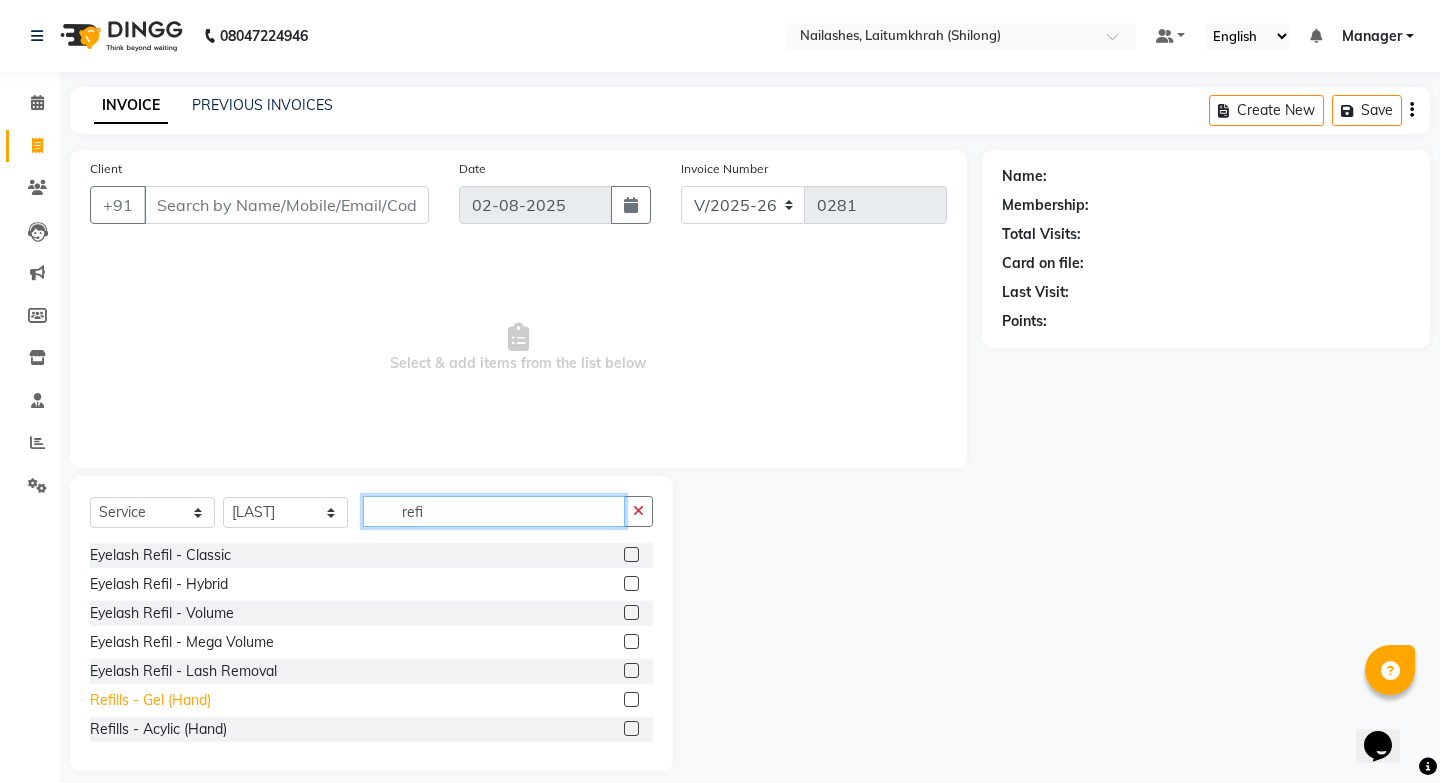 type on "refi" 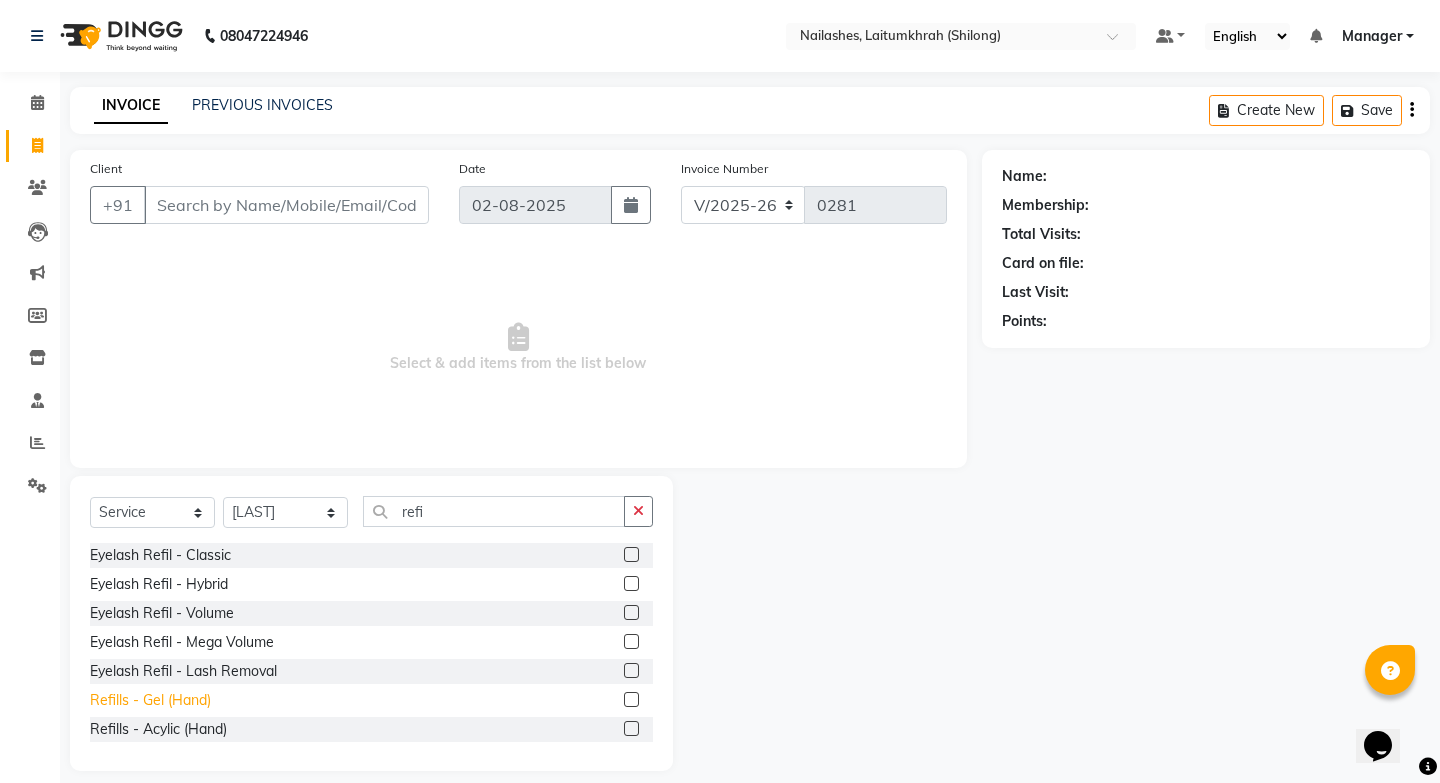 click on "Refills - Gel (Hand)" 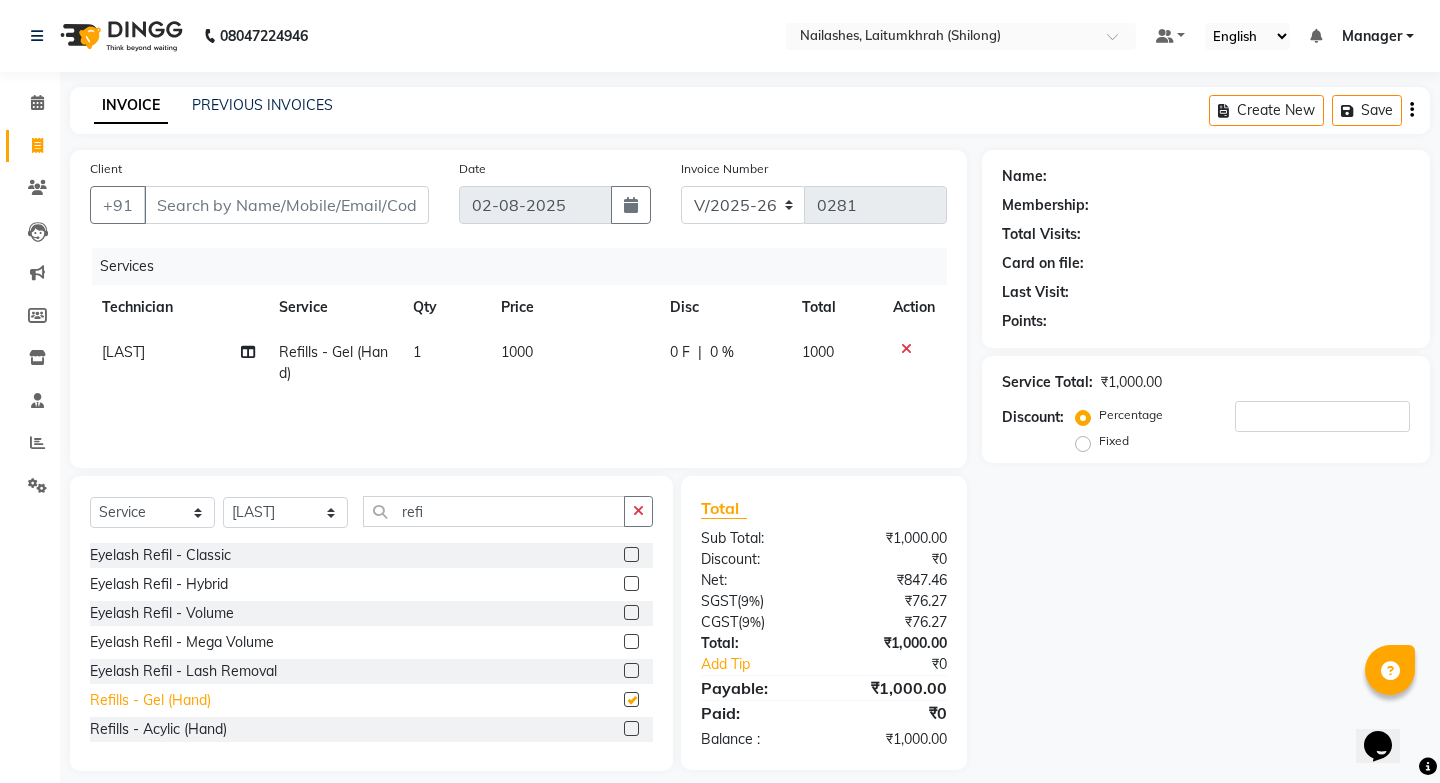 checkbox on "false" 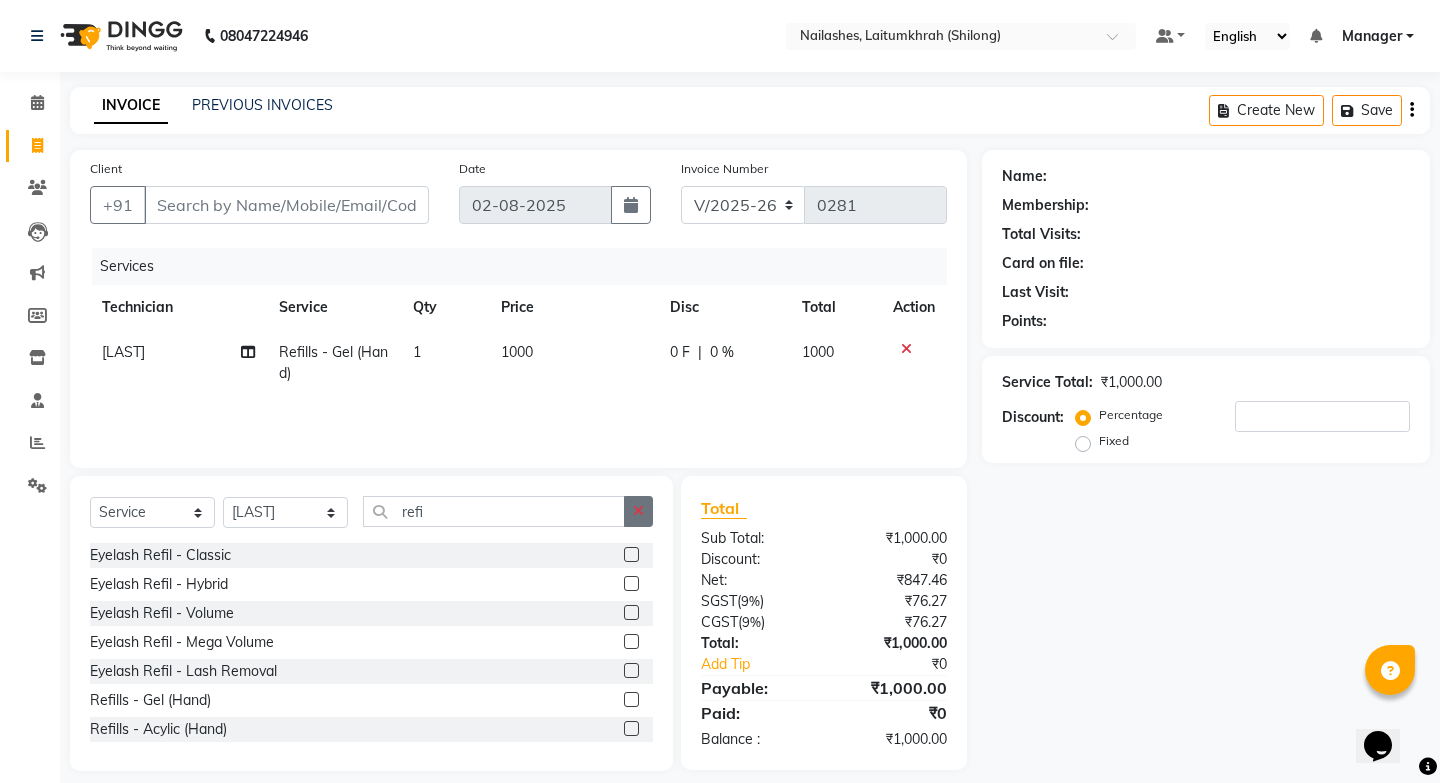 click 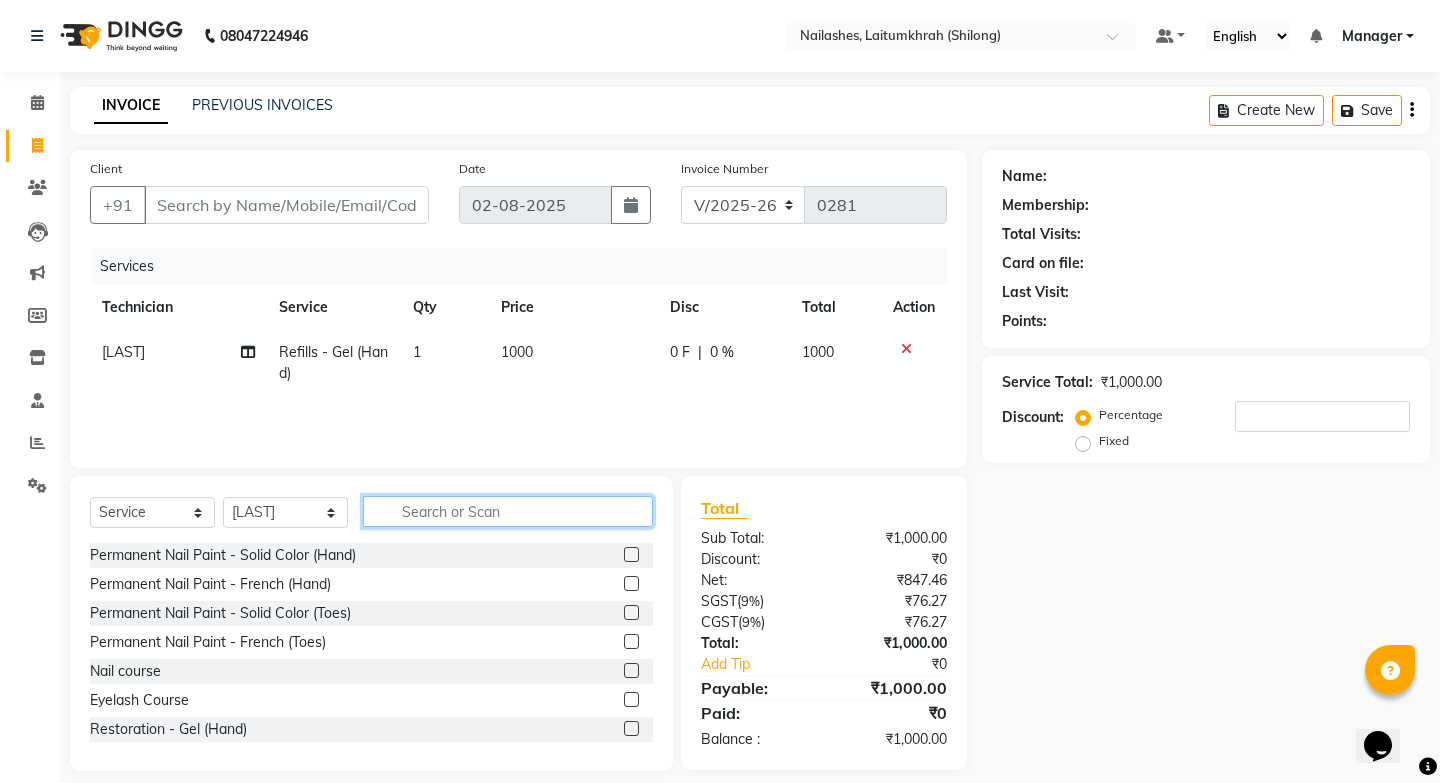 click 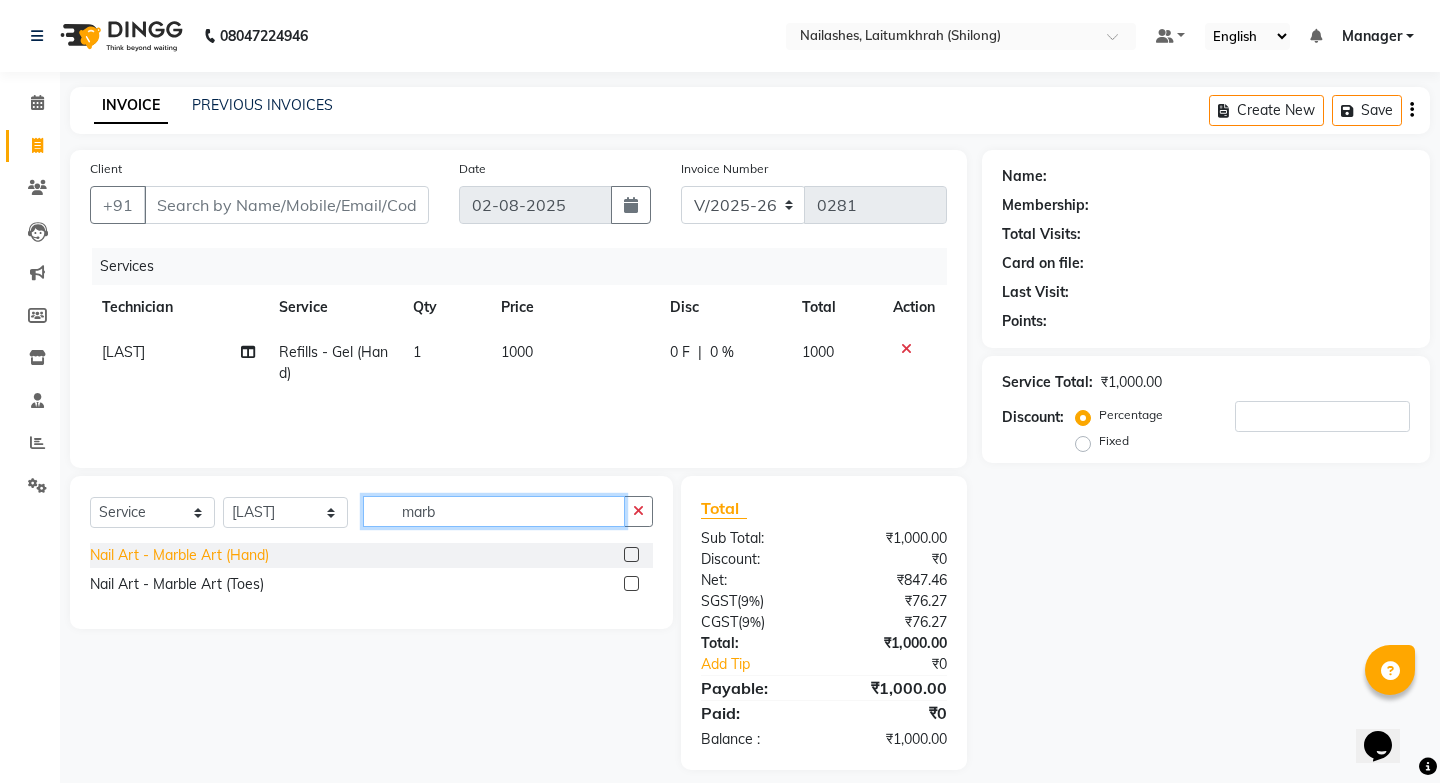 type on "marb" 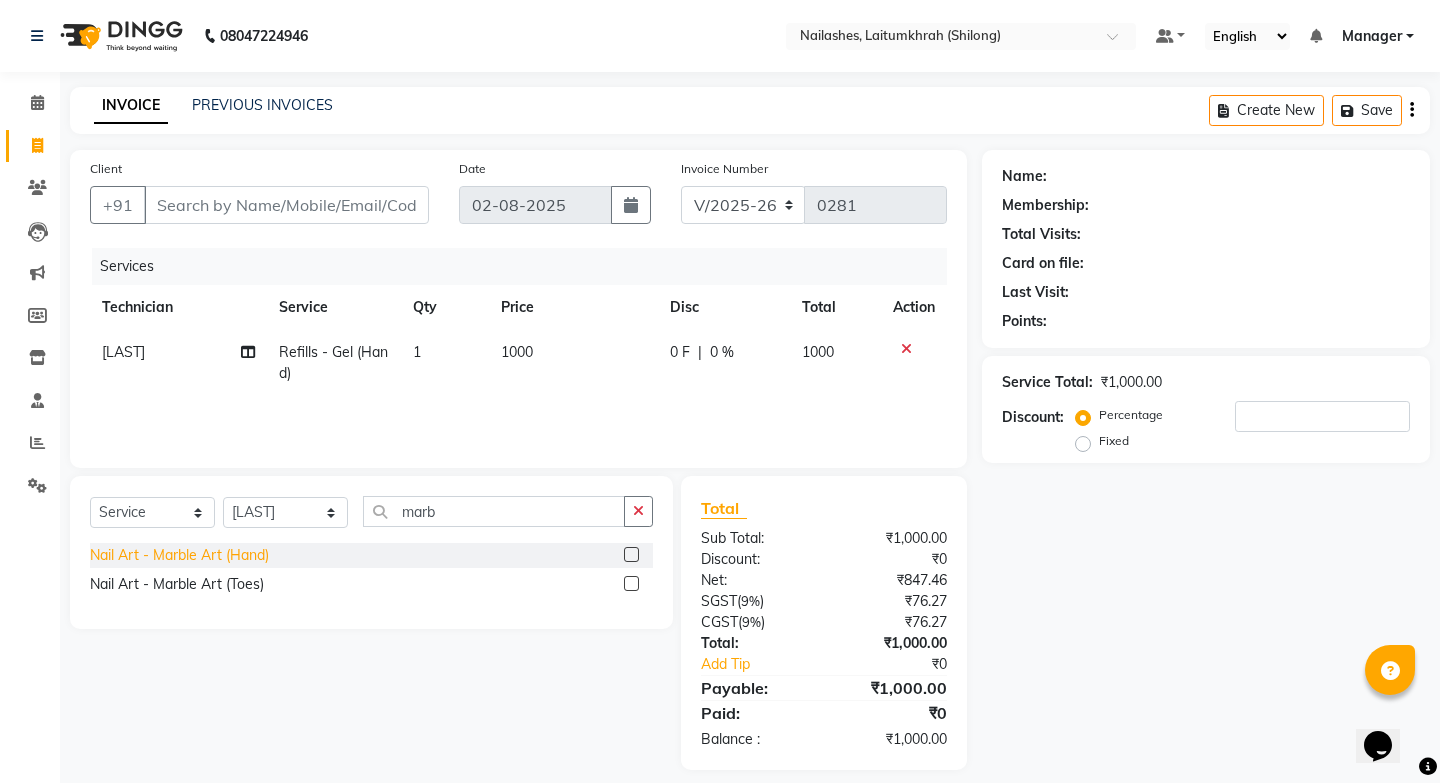 click on "Nail Art - Marble Art (Hand)" 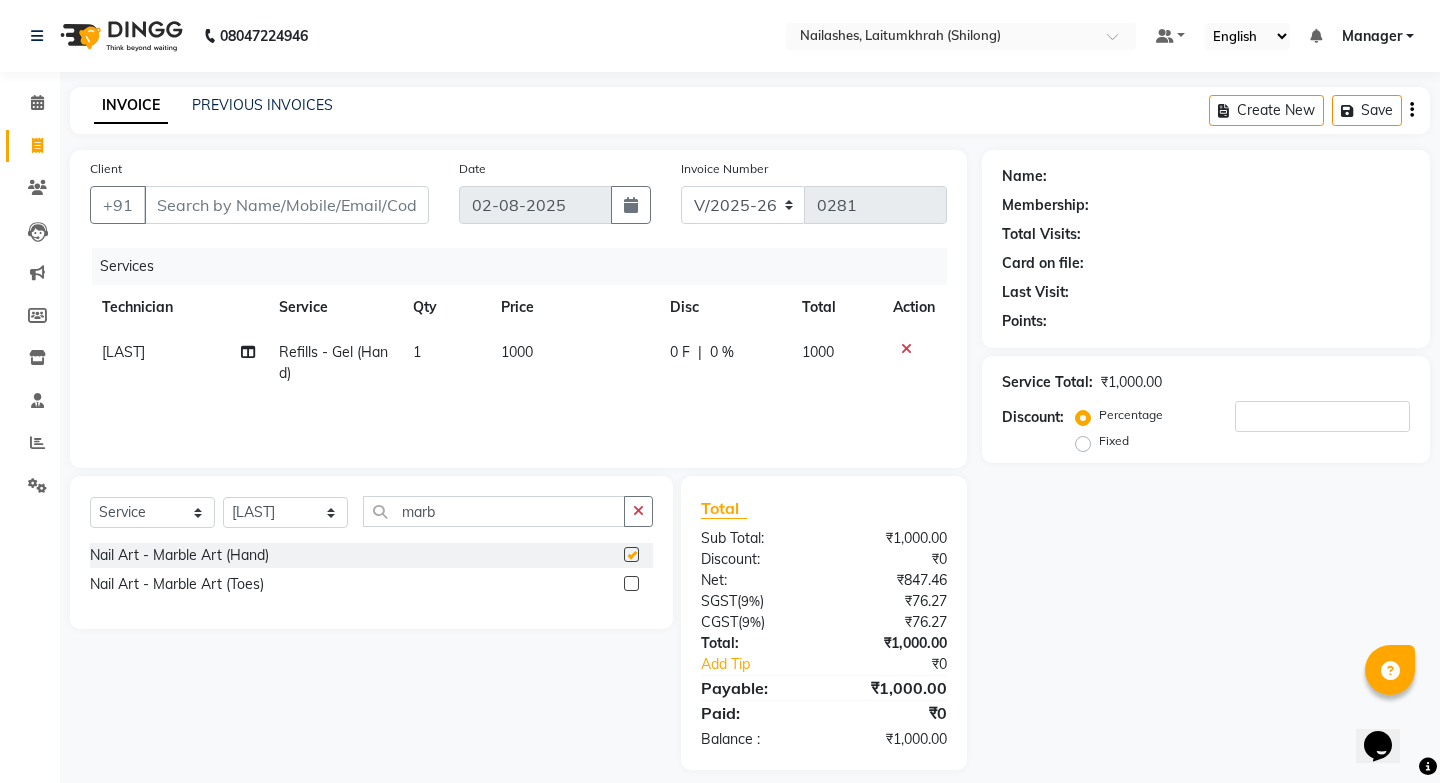 checkbox on "false" 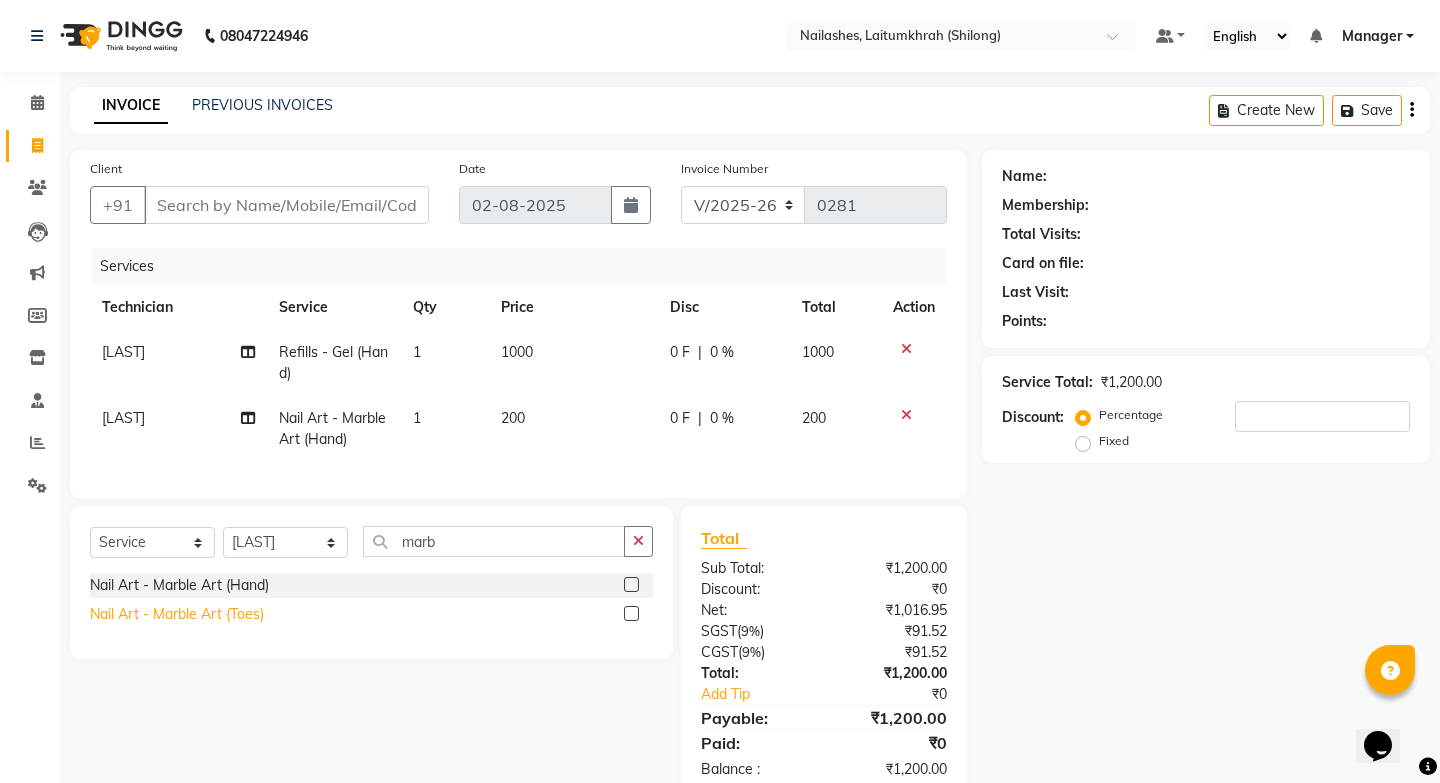 click on "Nail Art - Marble Art  (Toes)" 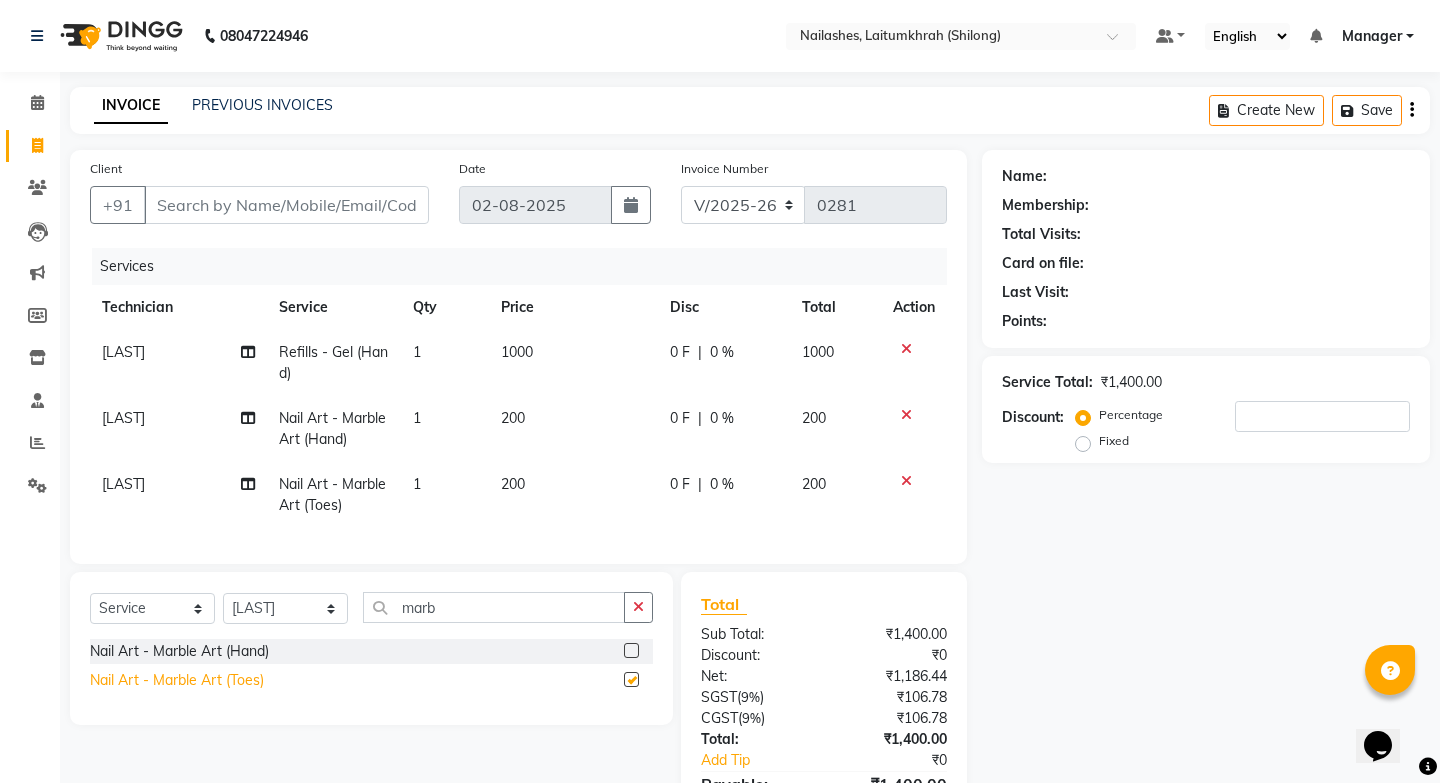 checkbox on "false" 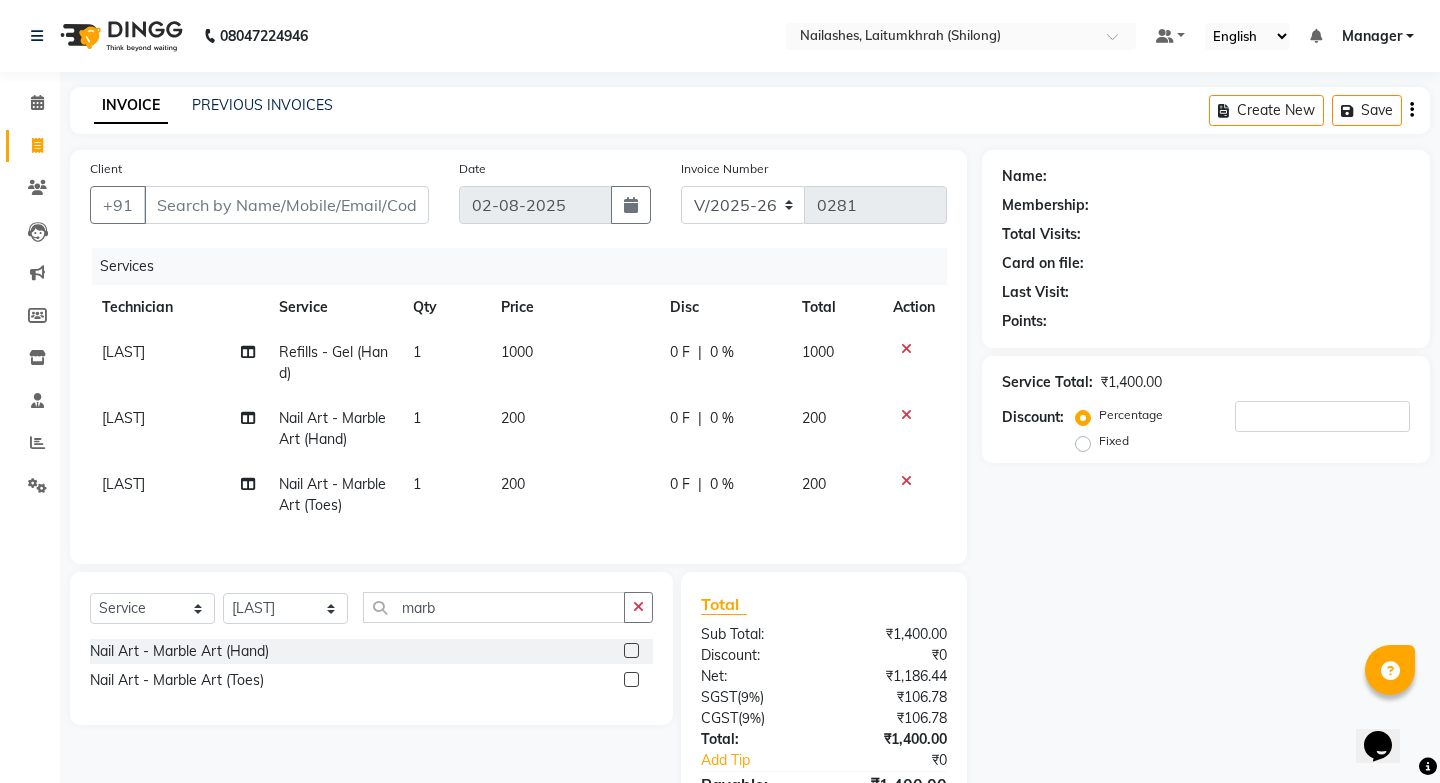 click on "[LAST]" 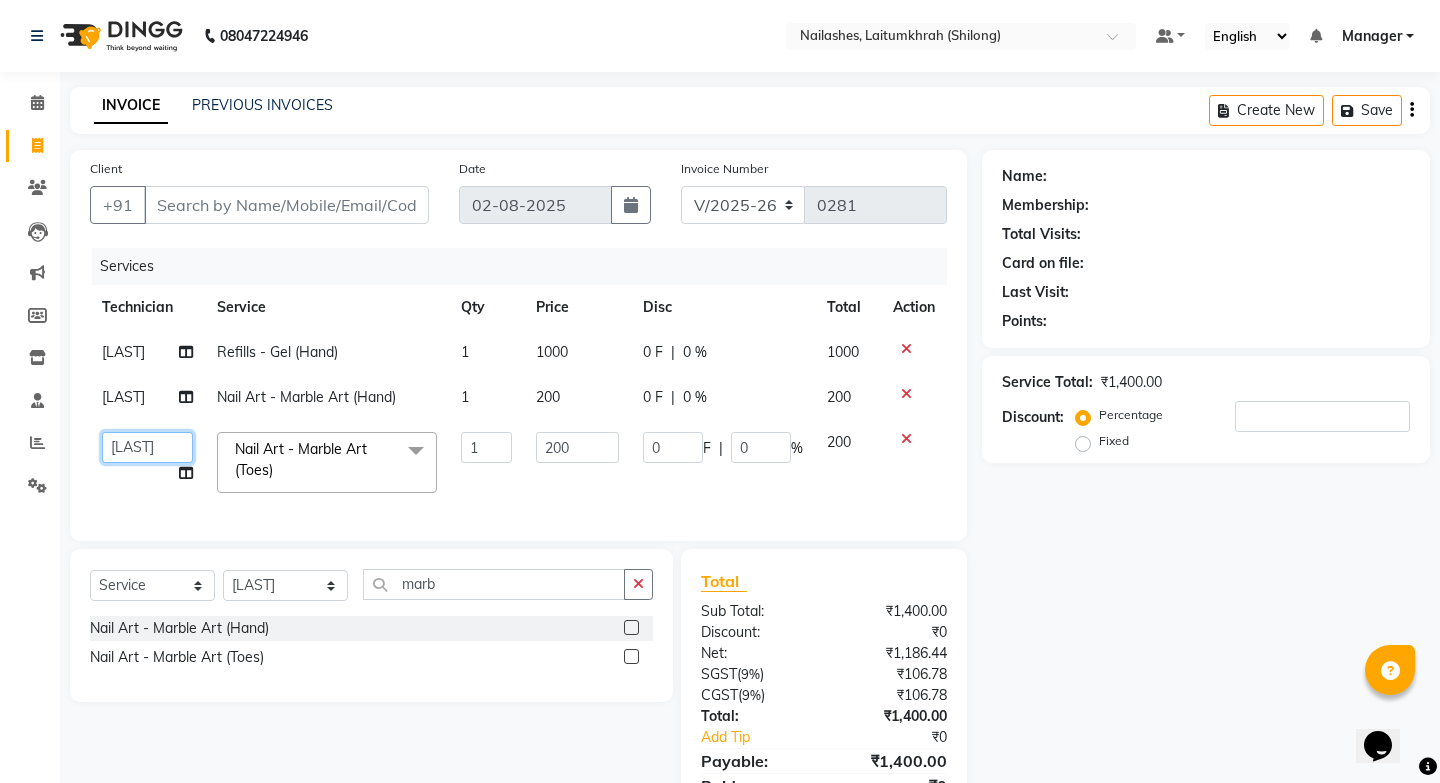 click on "[PERSON] [LAST] Manager [PERSON] [PERSON] [FIRST]" 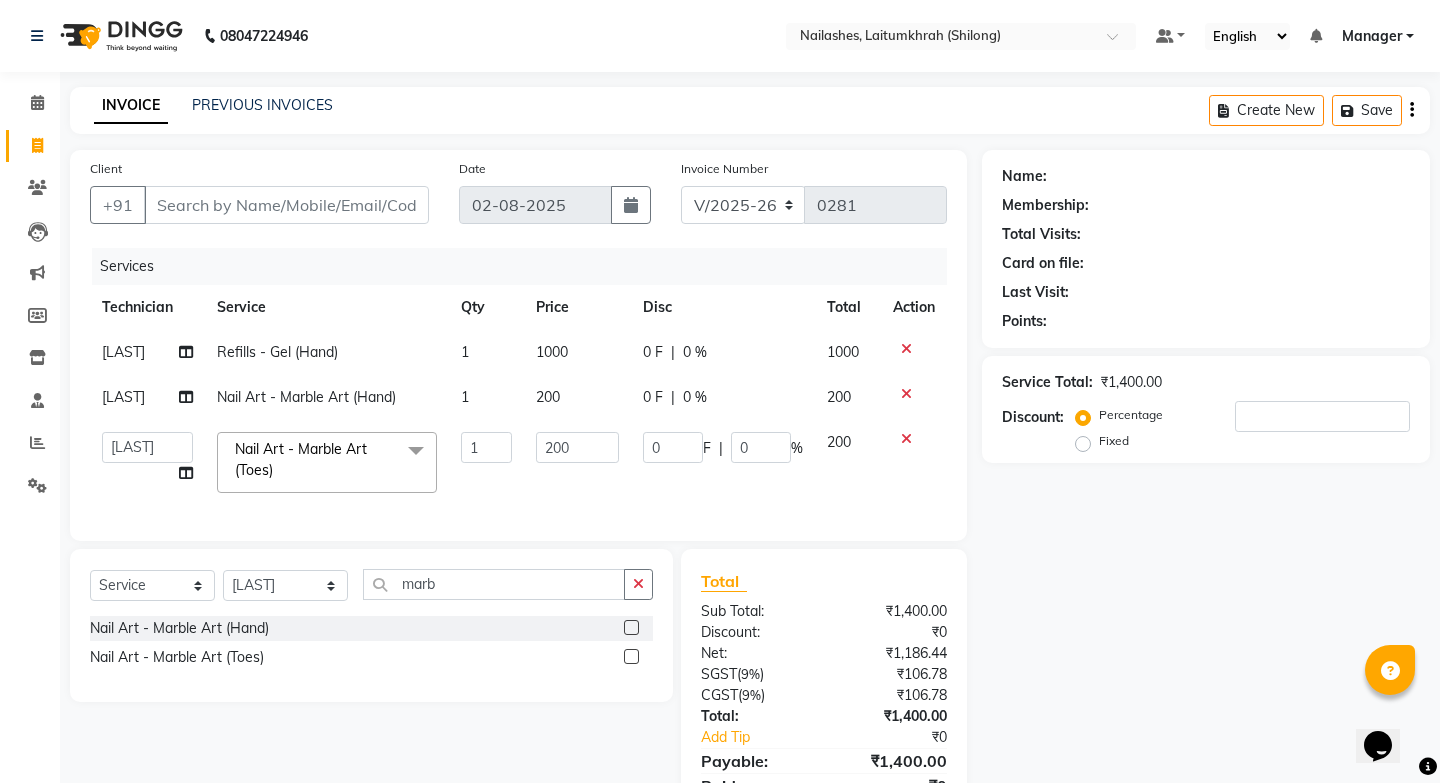 select on "18616" 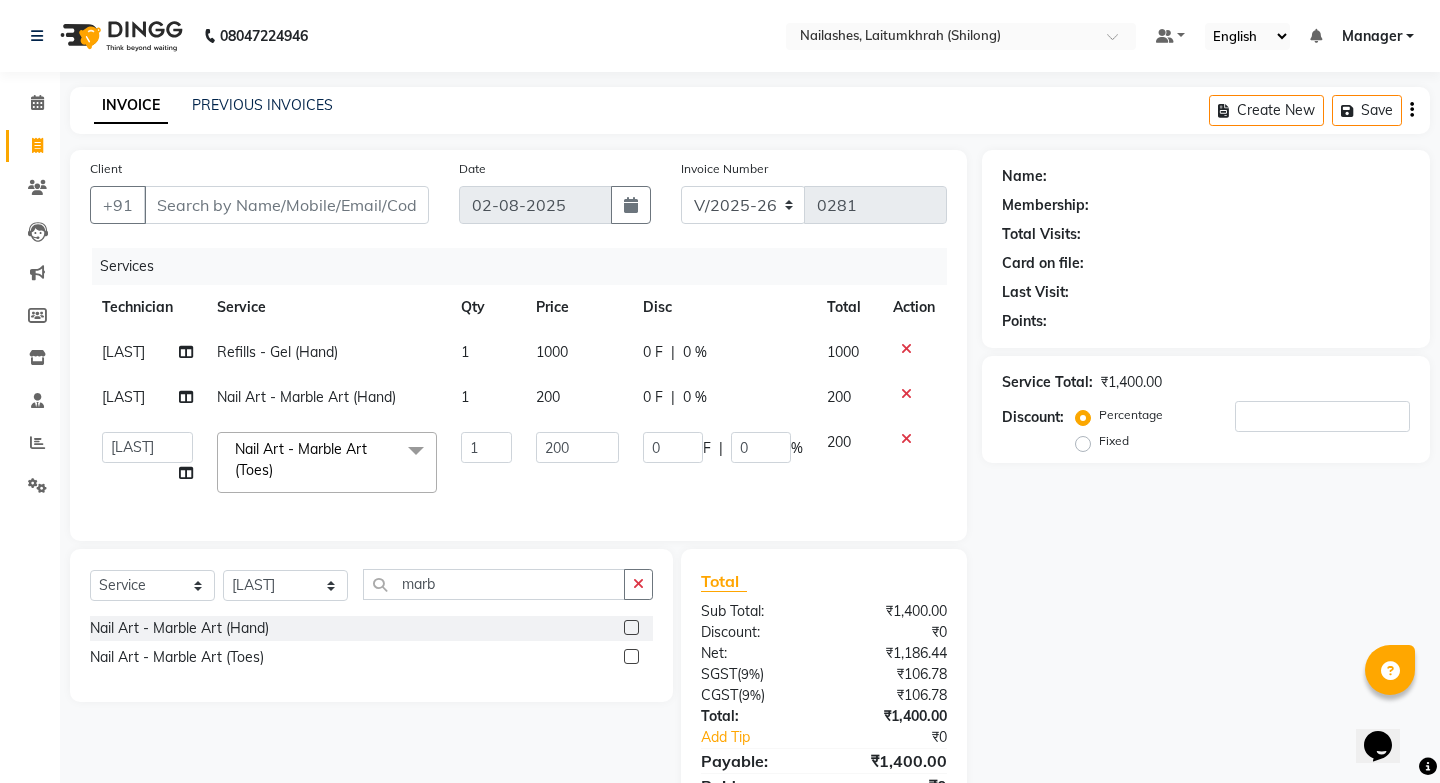 click on "200" 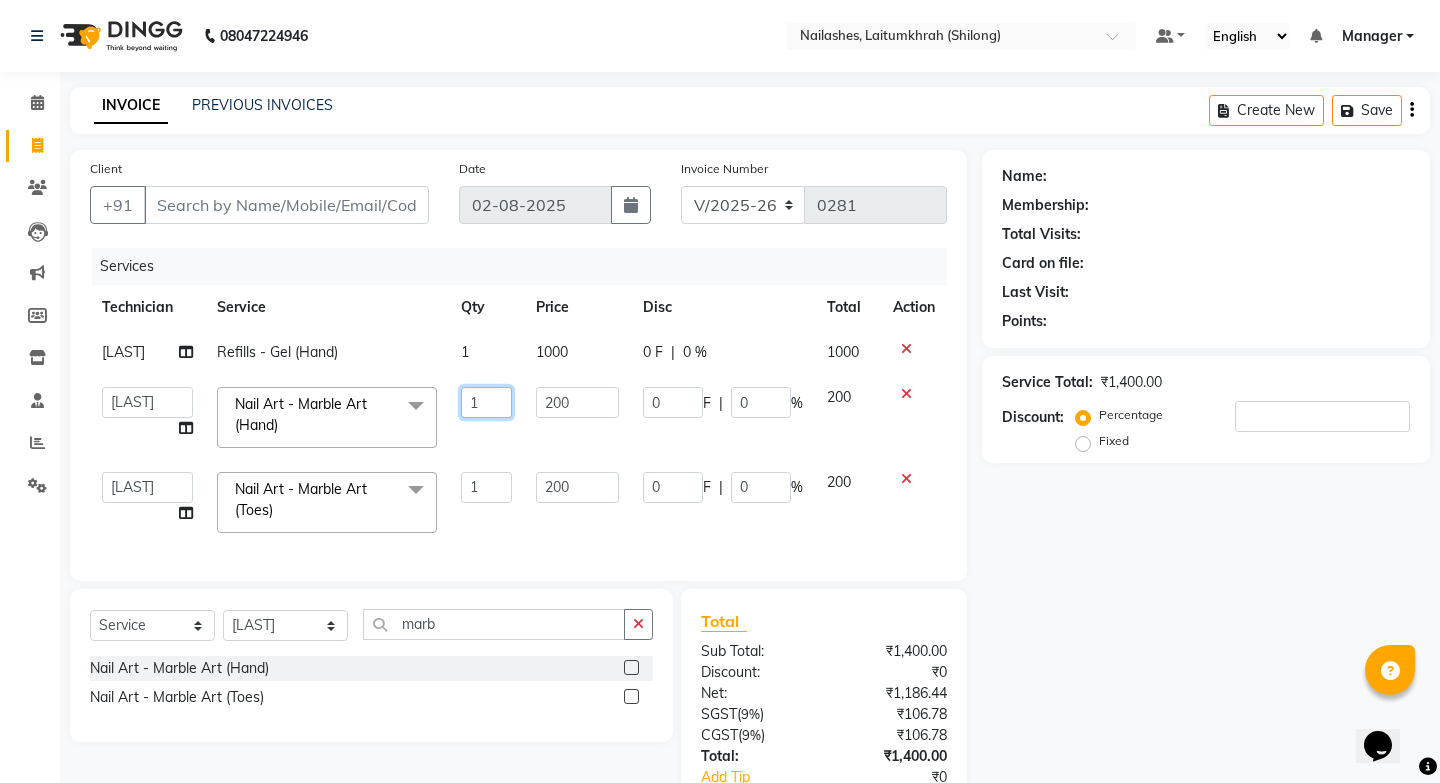 click on "1" 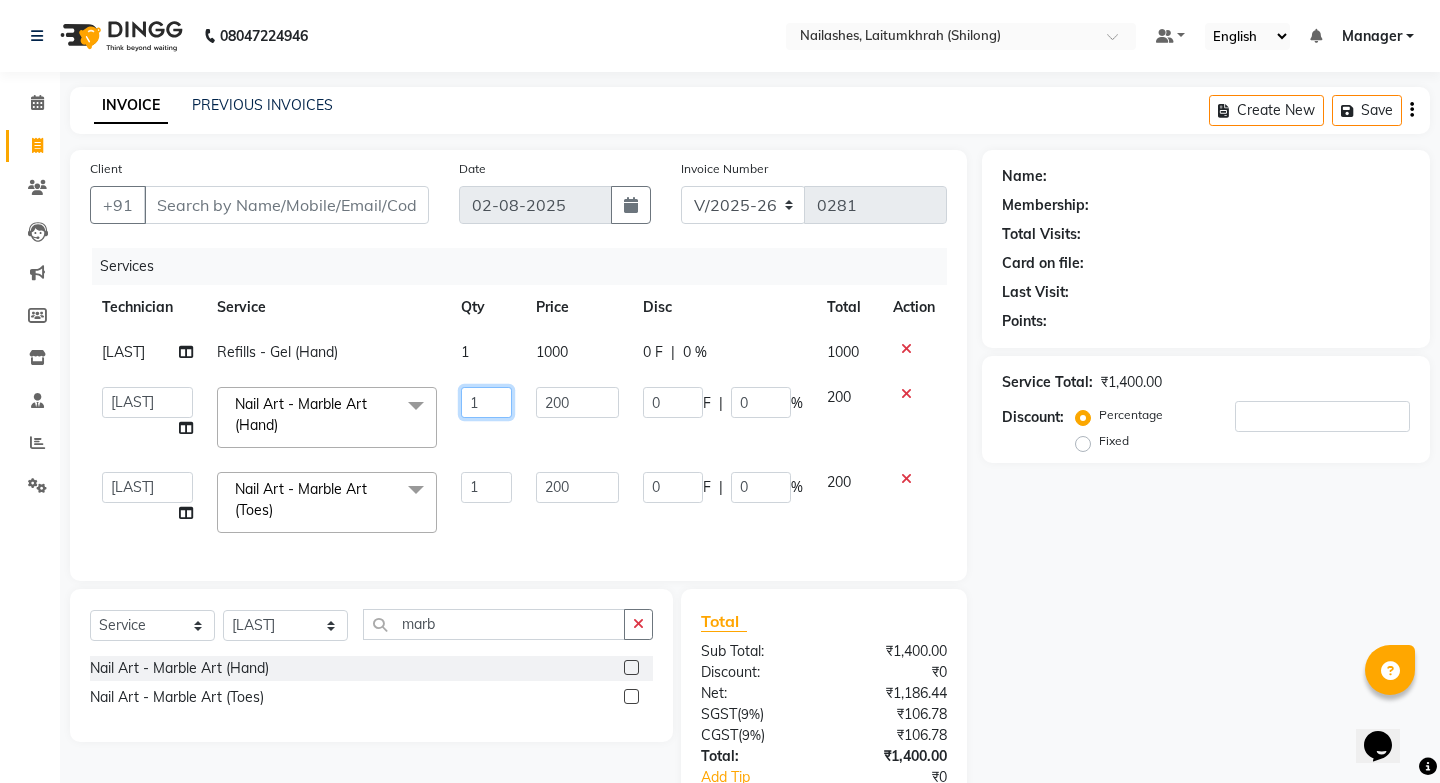 type on "10" 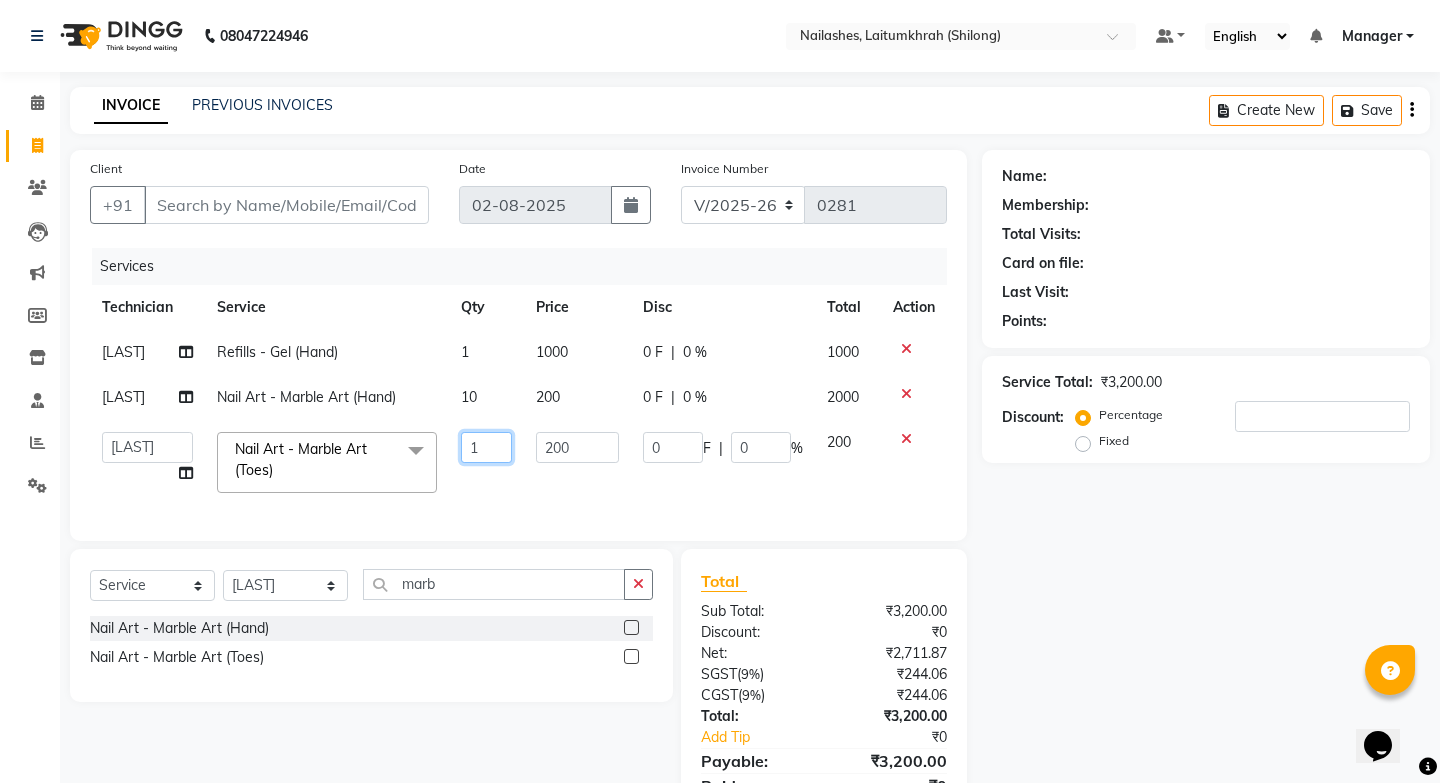 click on "1" 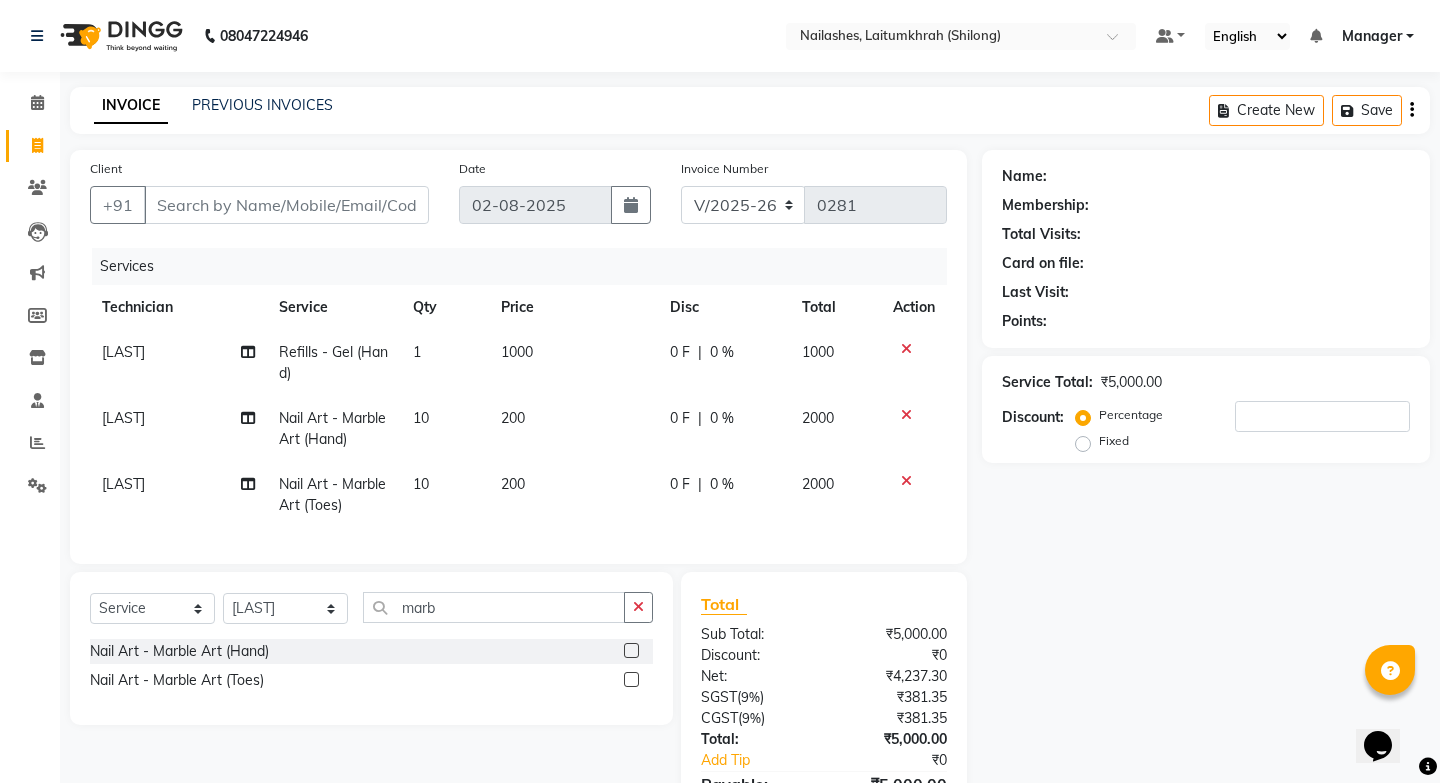 click on "Name: Membership: Total Visits: Card on file: Last Visit:  Points:  Service Total:  ₹5,000.00  Discount:  Percentage   Fixed" 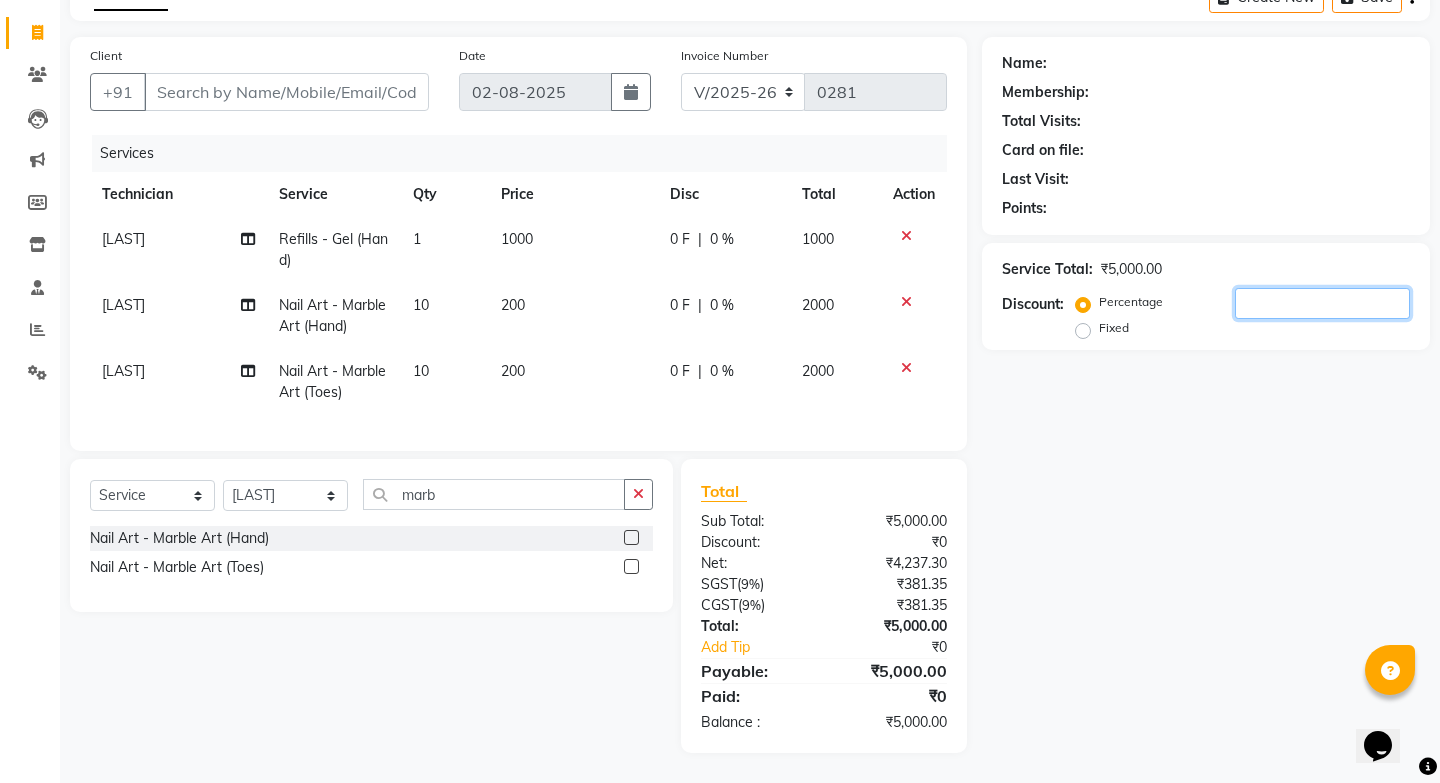 click 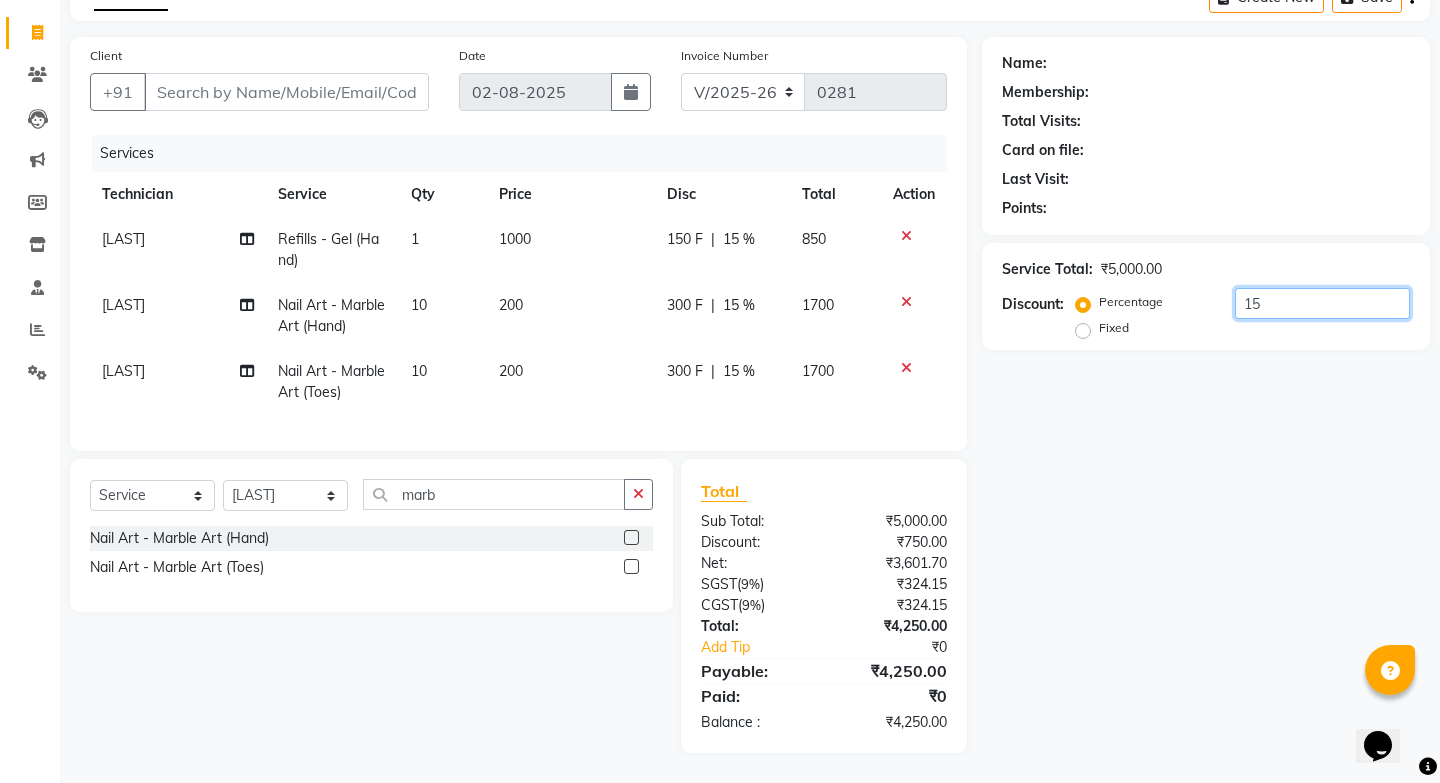type on "1" 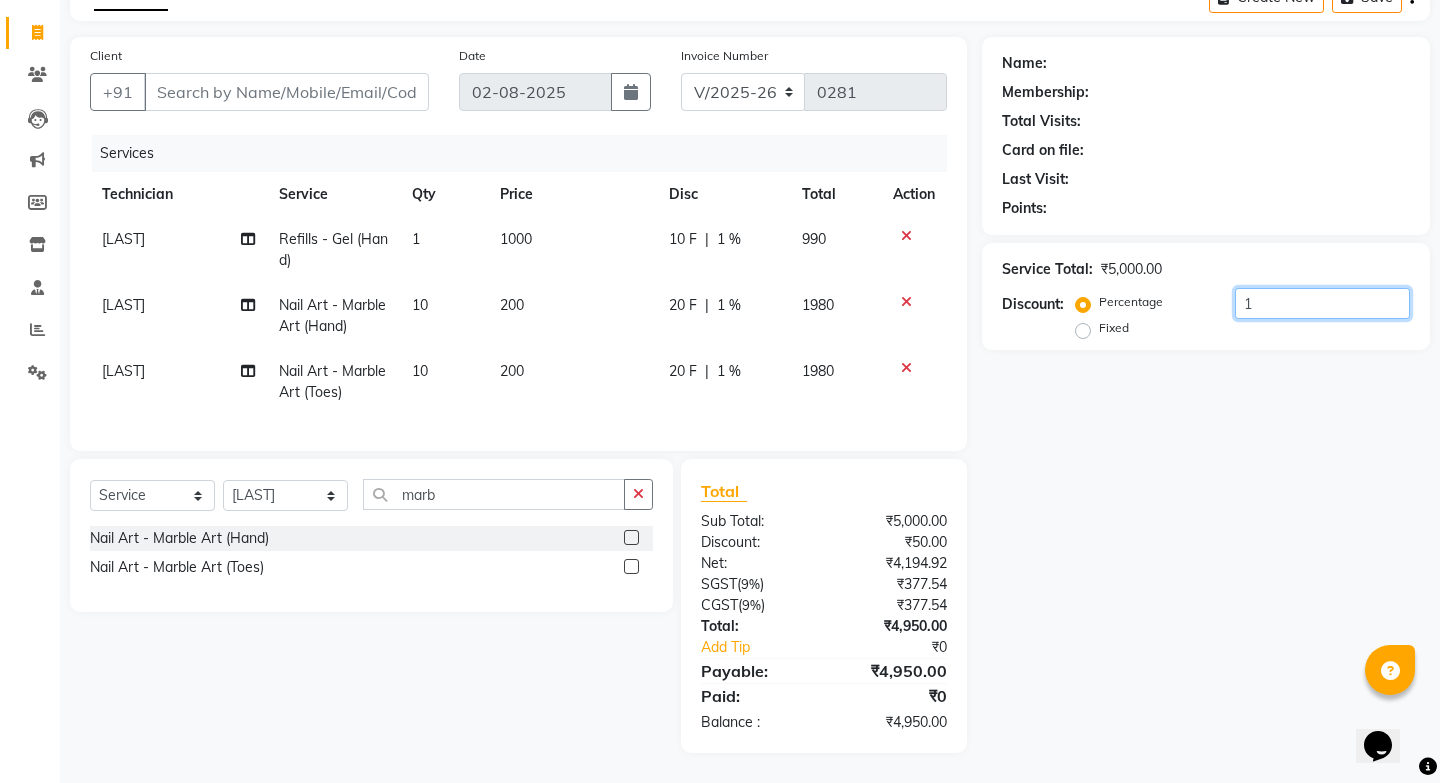 type 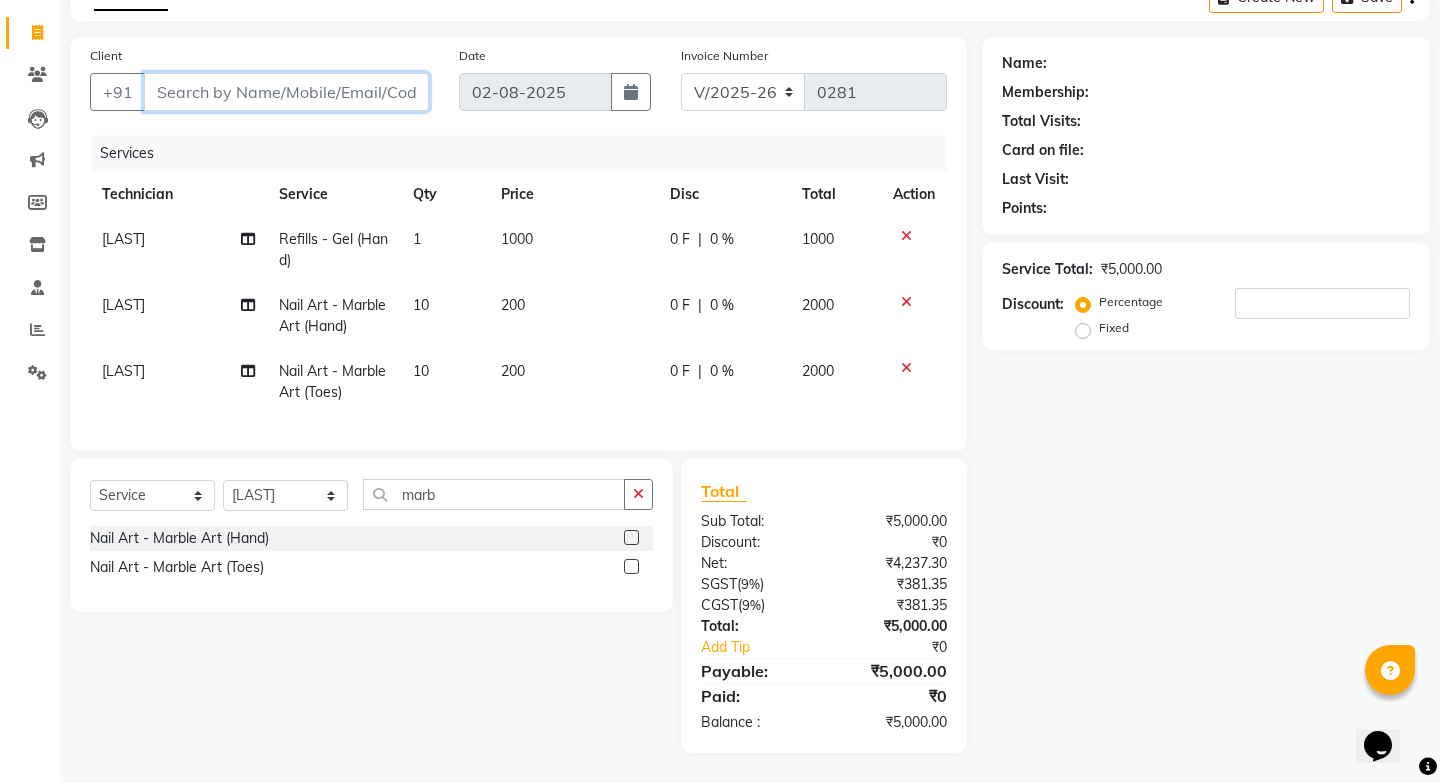 click on "Client" at bounding box center (286, 92) 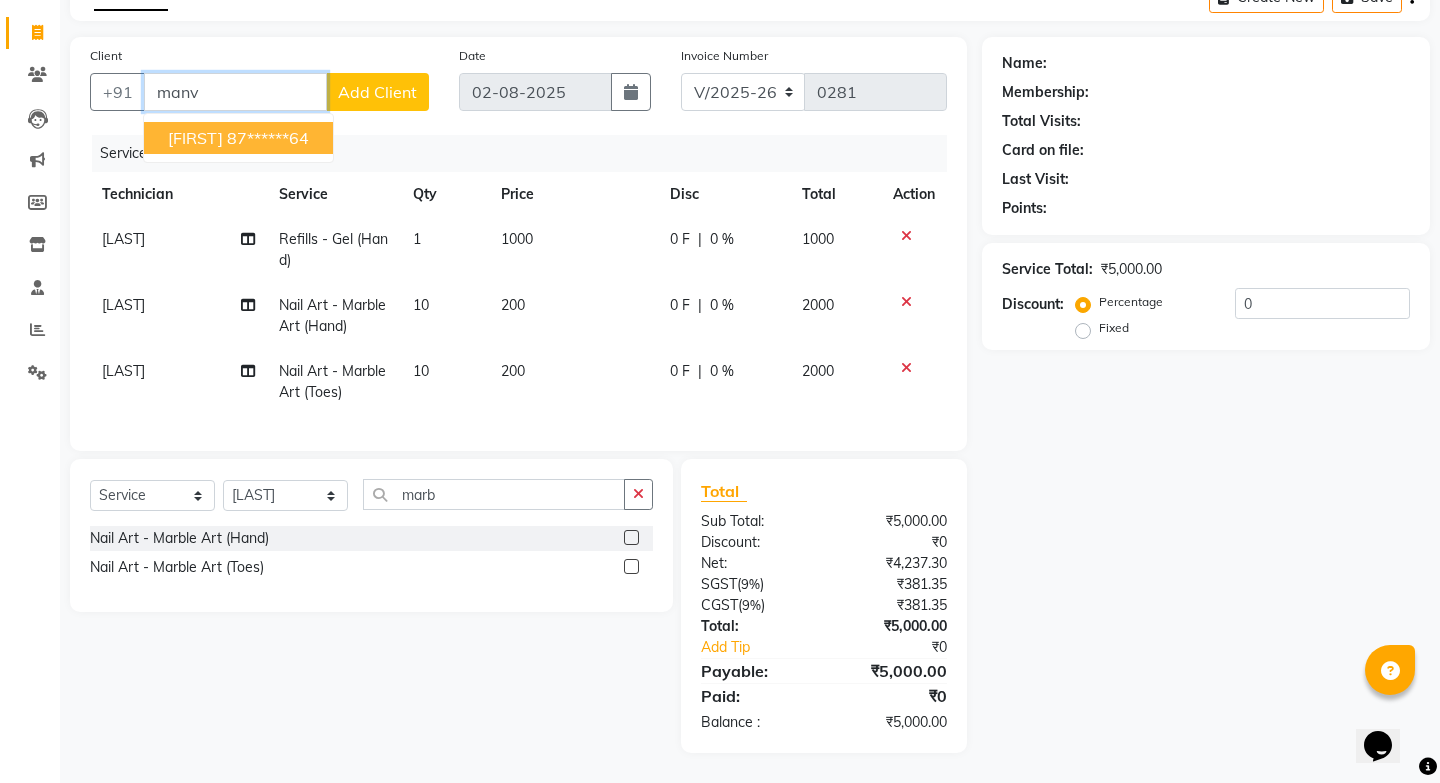 click on "87******64" at bounding box center (268, 138) 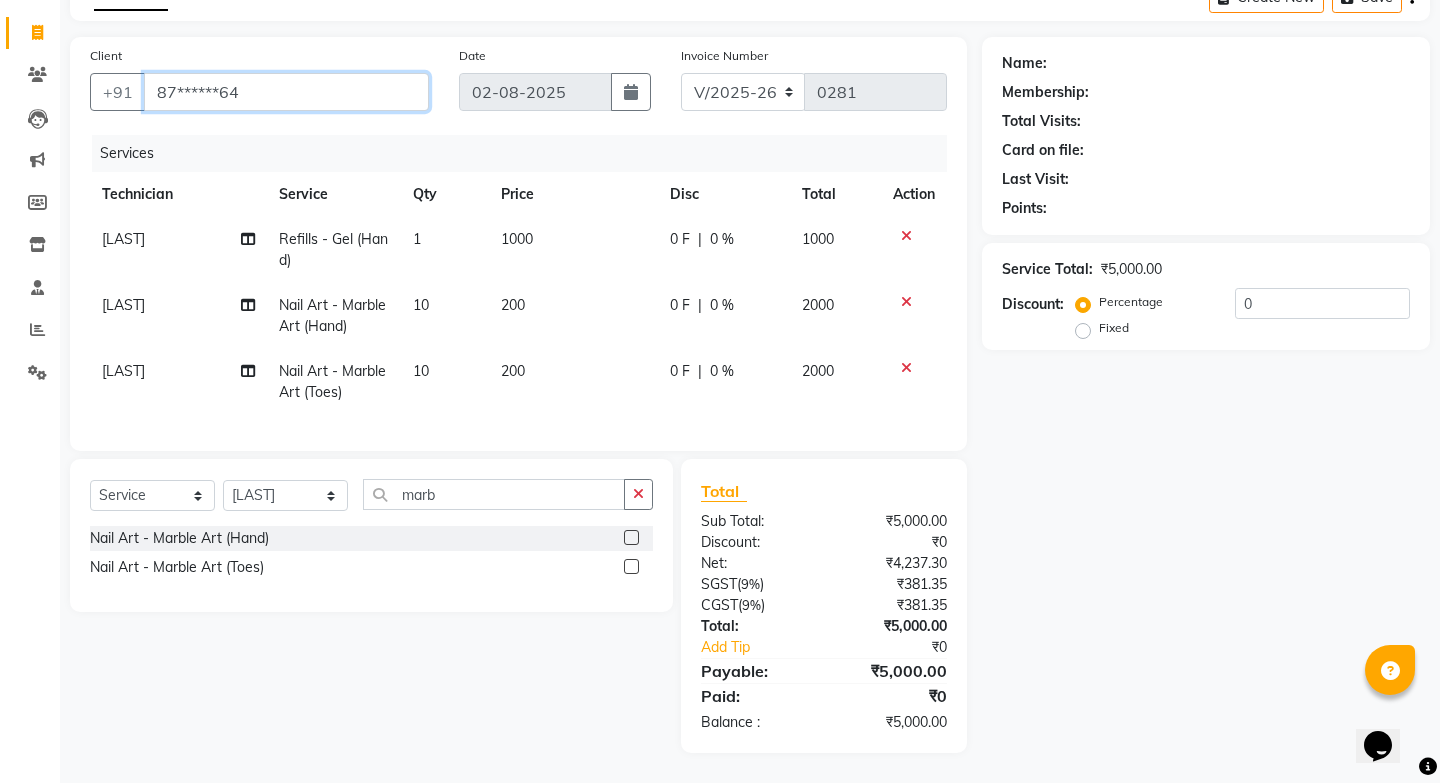 type on "87******64" 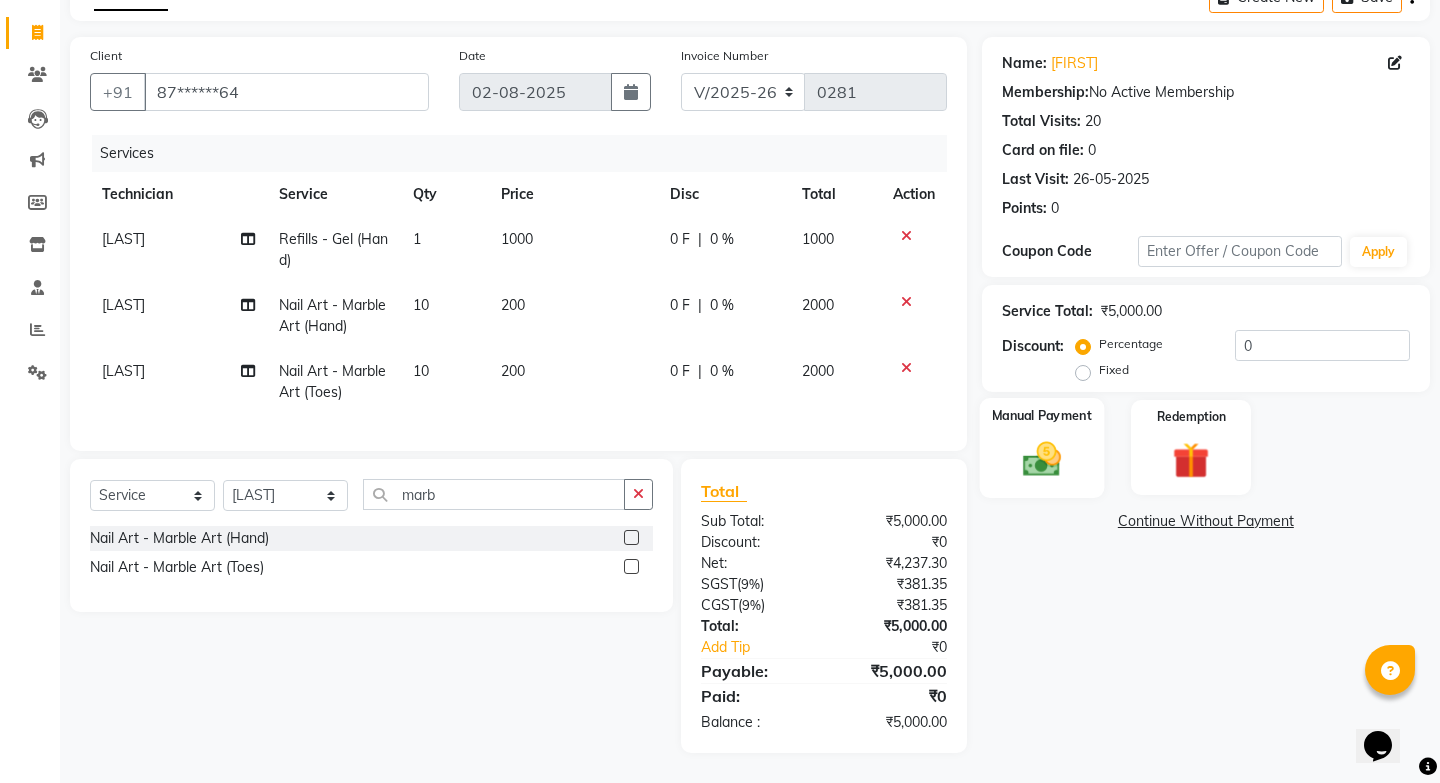 click 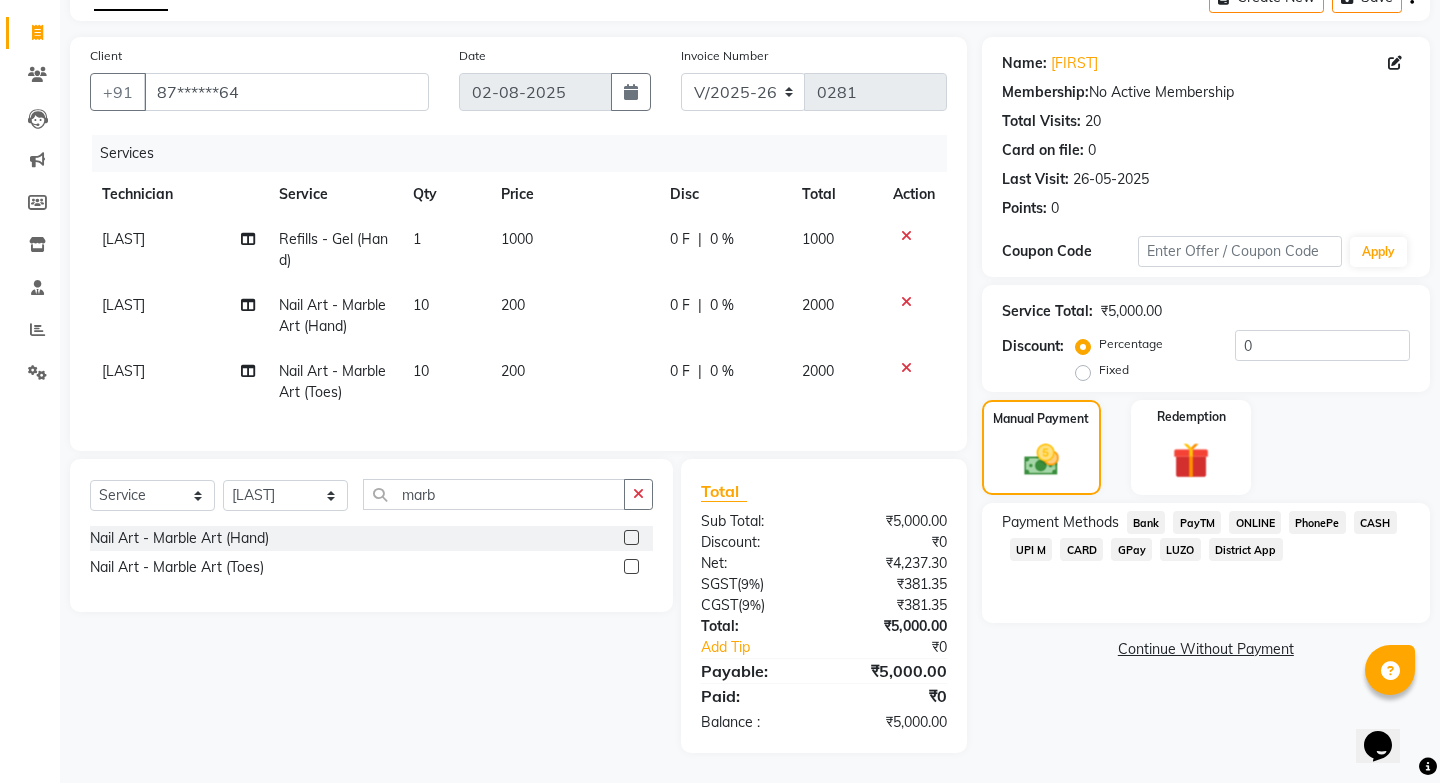 click on "GPay" 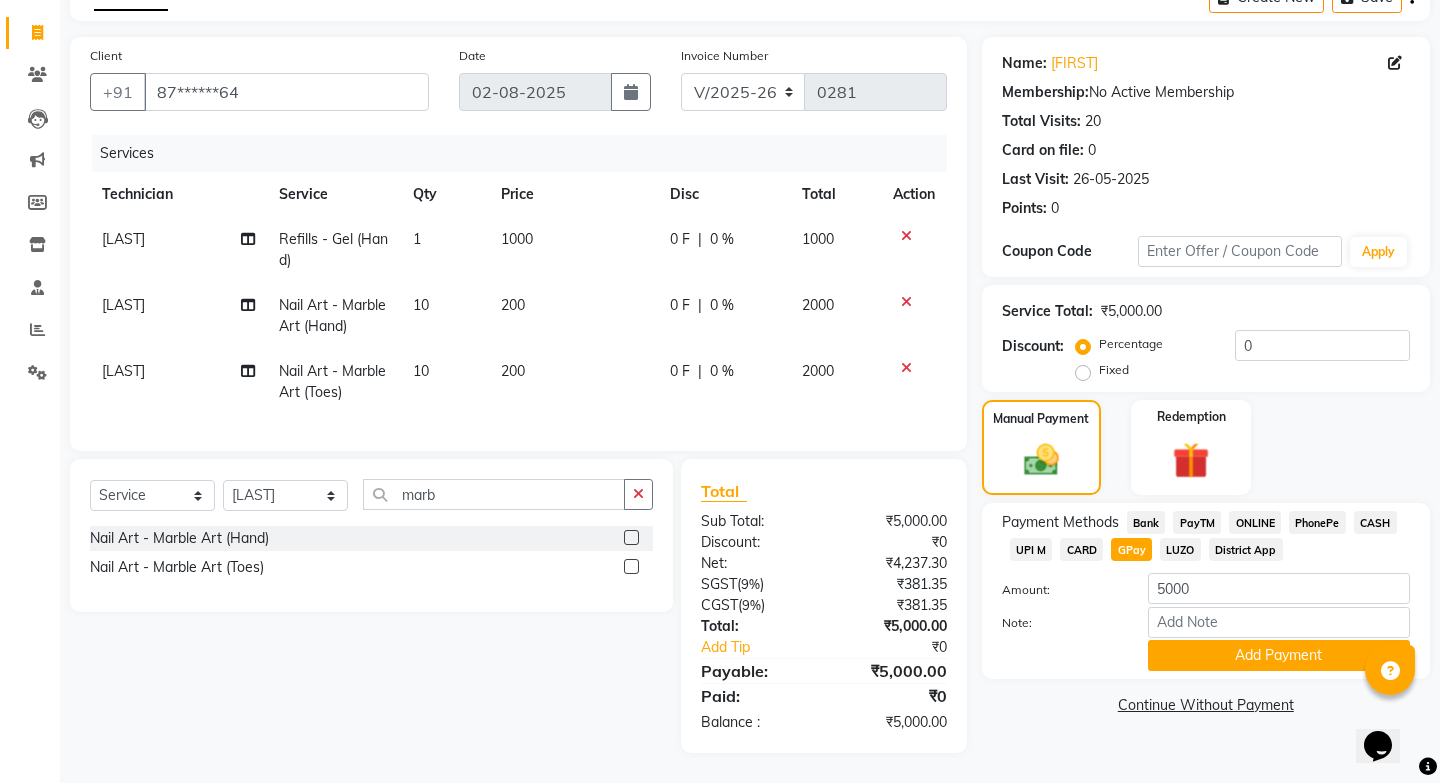 click on "Payment Methods  Bank   PayTM   ONLINE   PhonePe   CASH   UPI M   CARD   GPay   LUZO   District App  Amount: 5000 Note: Add Payment" 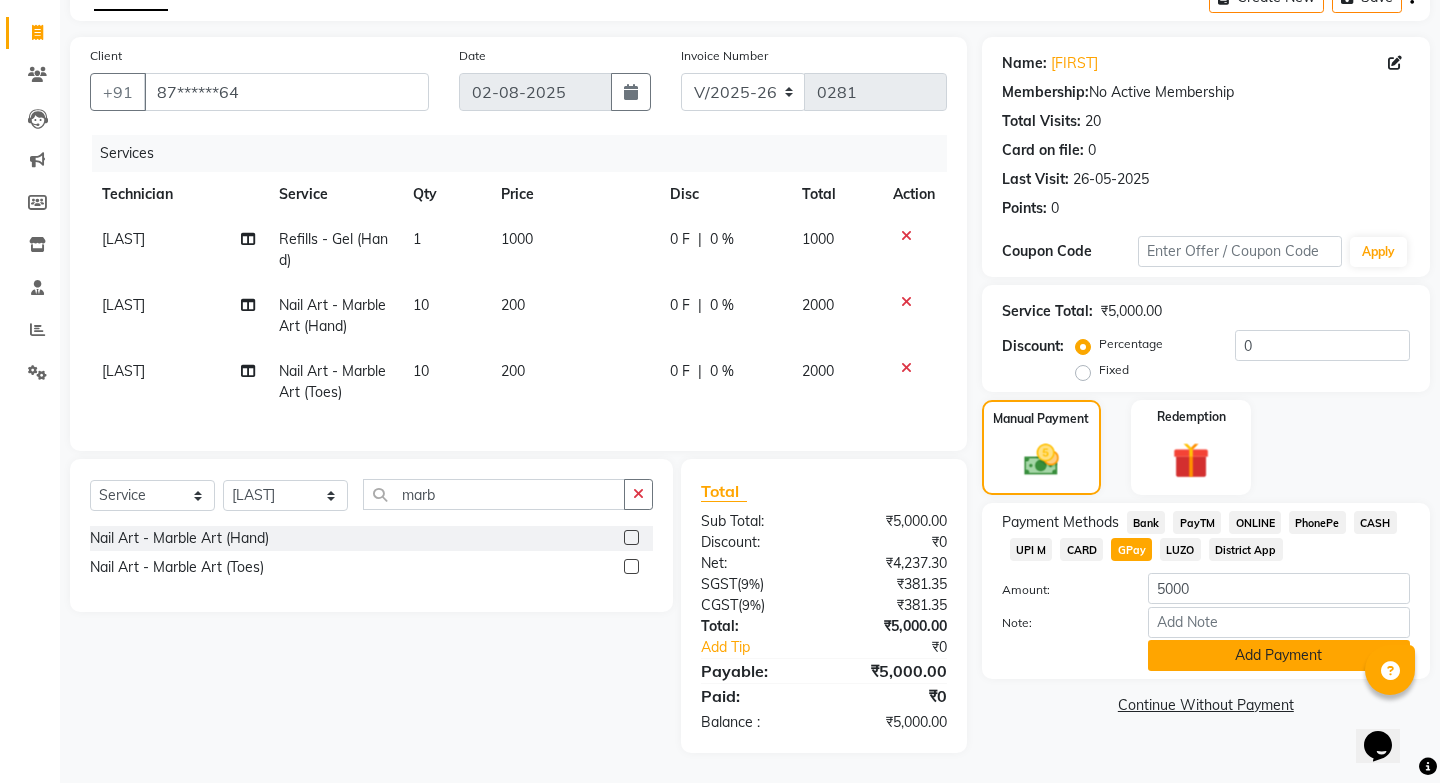 click on "Add Payment" 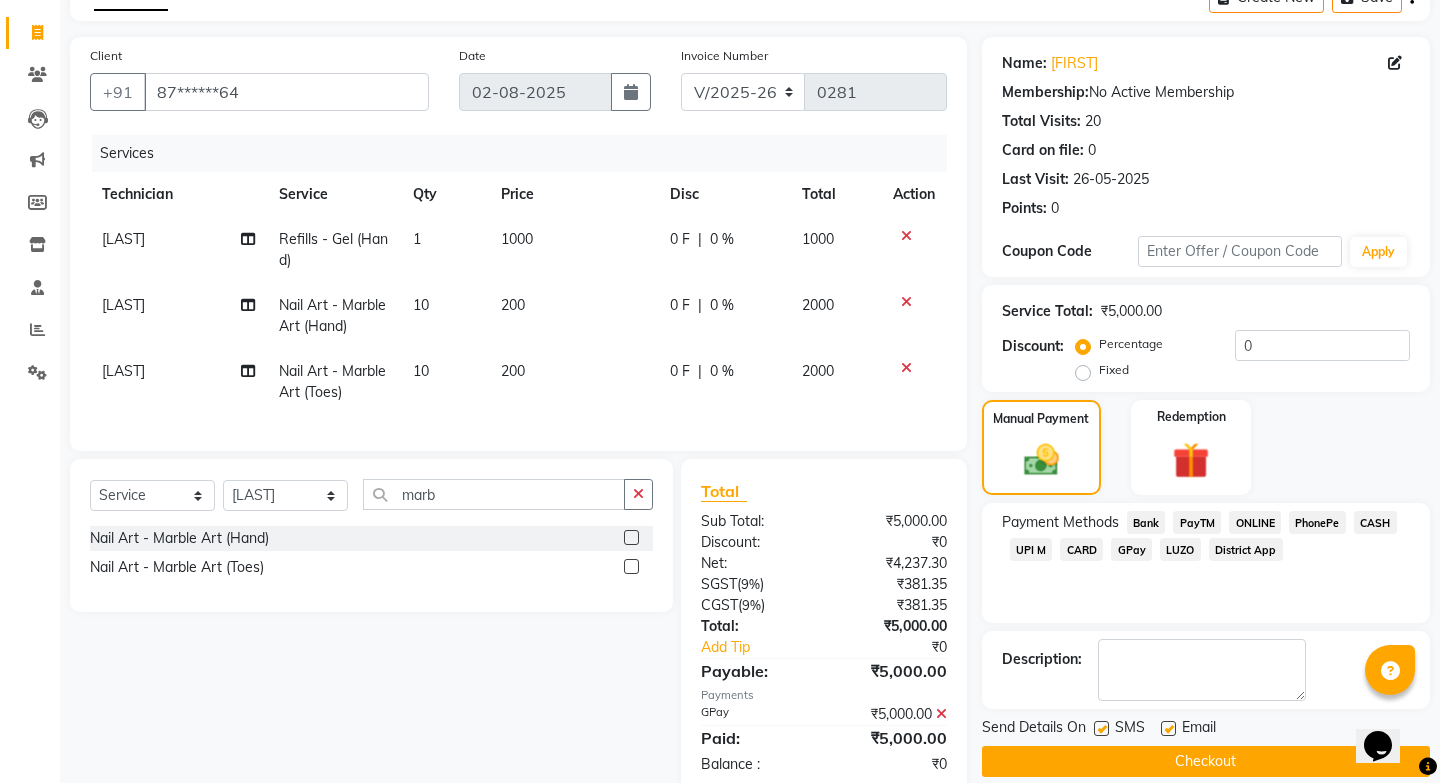scroll, scrollTop: 155, scrollLeft: 0, axis: vertical 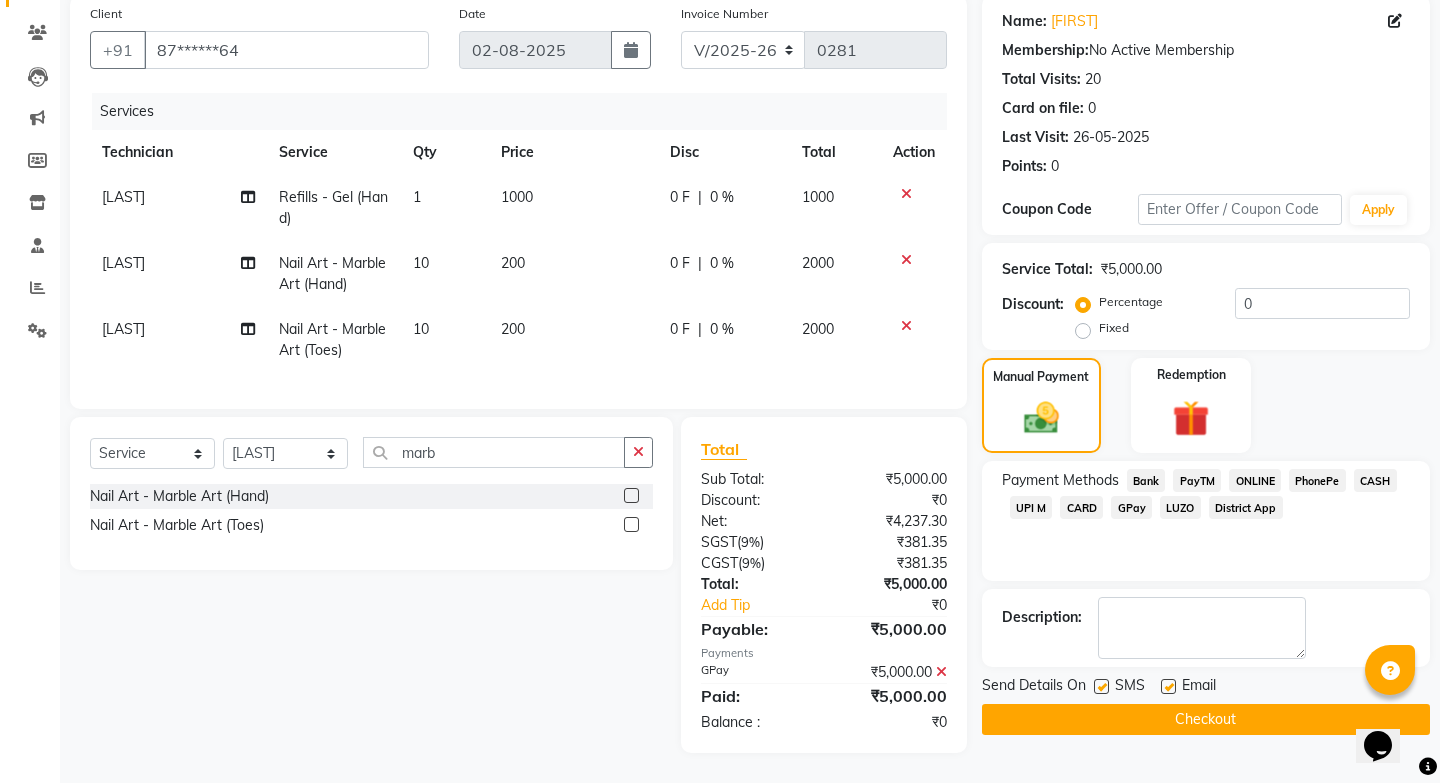 click on "Checkout" 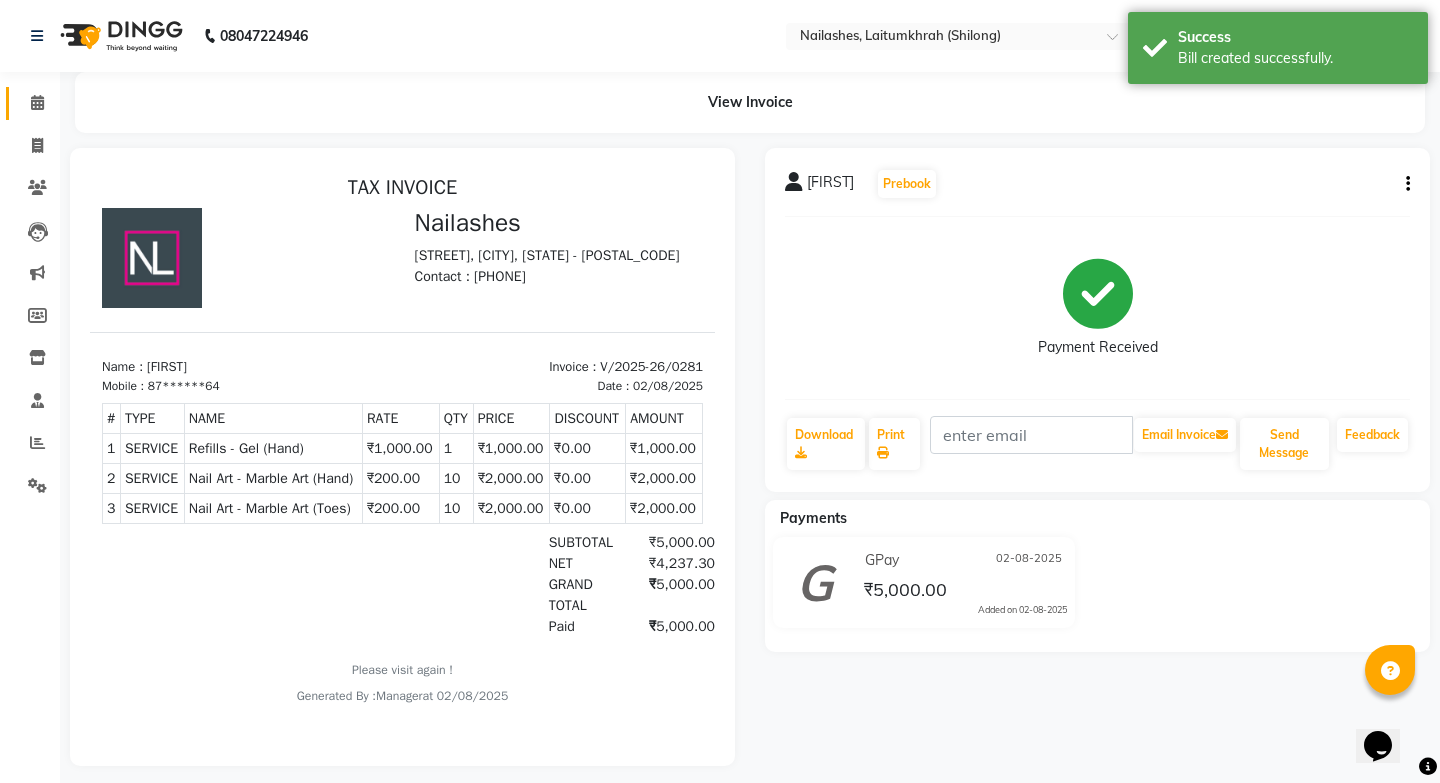 scroll, scrollTop: 0, scrollLeft: 0, axis: both 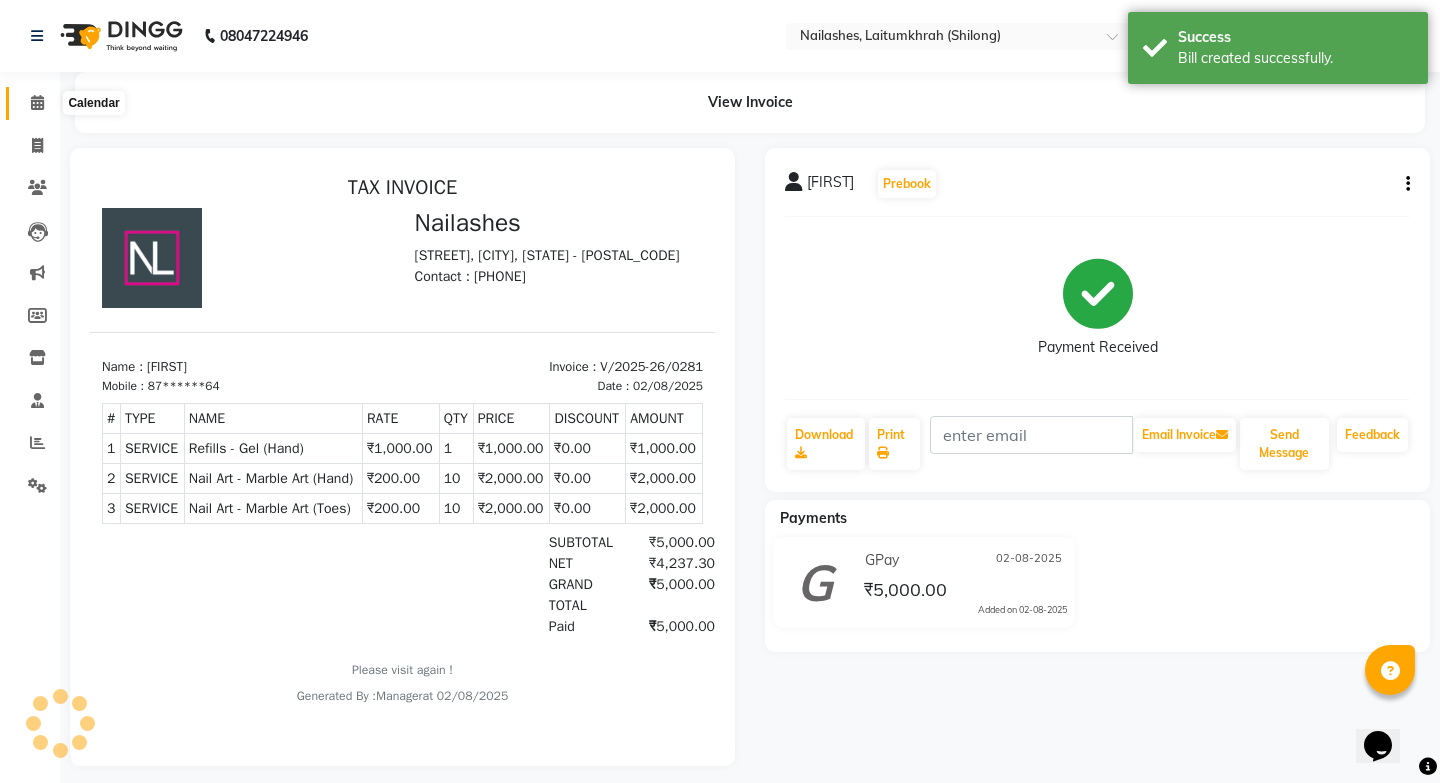 click 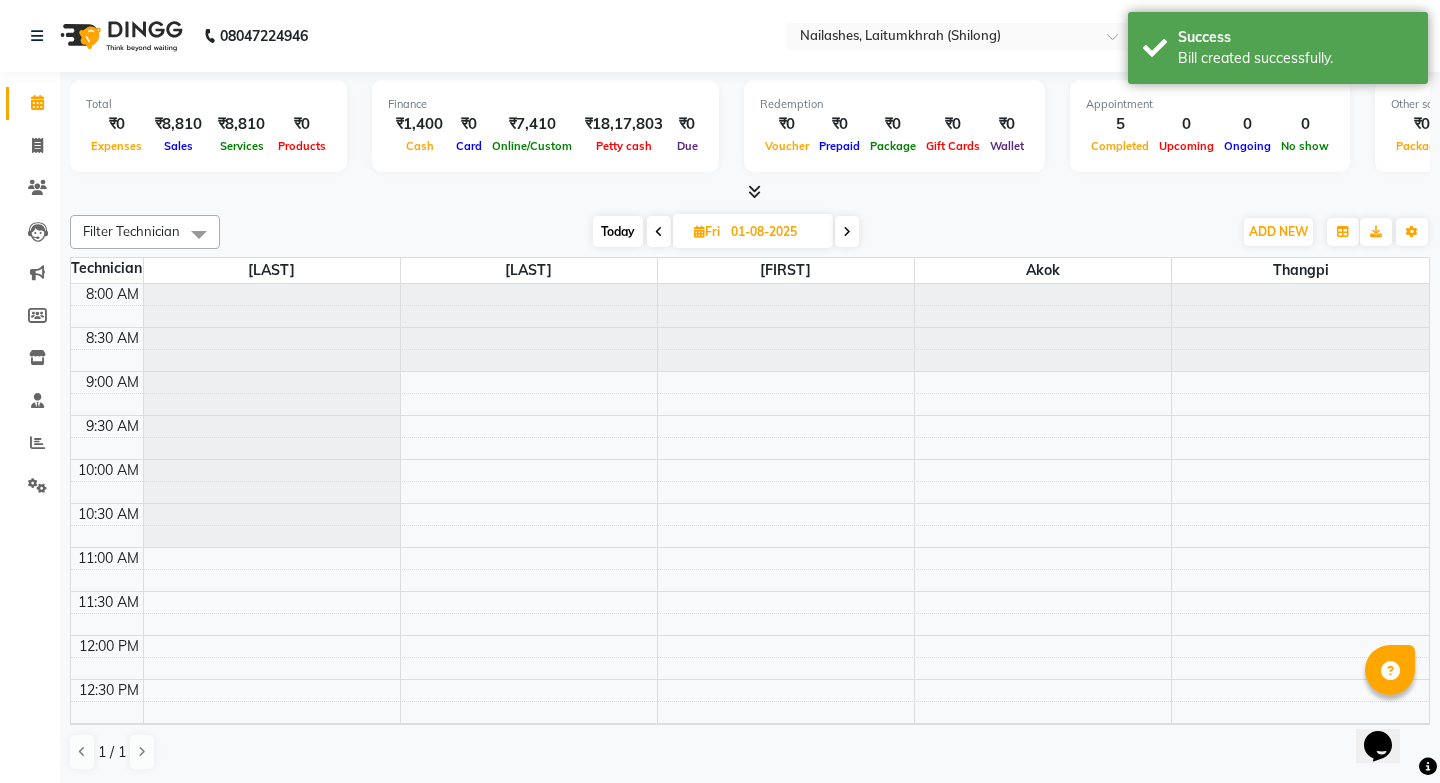scroll, scrollTop: 0, scrollLeft: 0, axis: both 